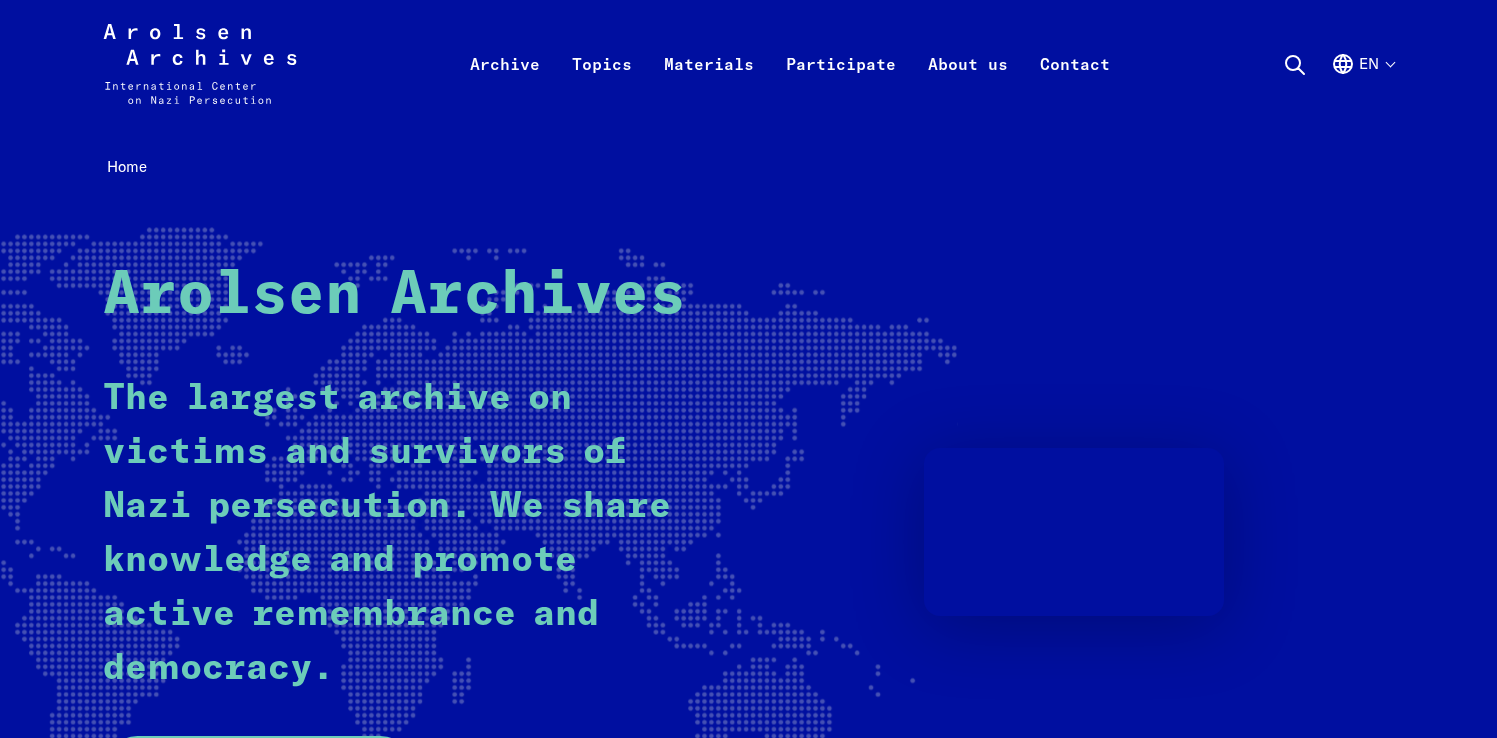 scroll, scrollTop: 0, scrollLeft: 0, axis: both 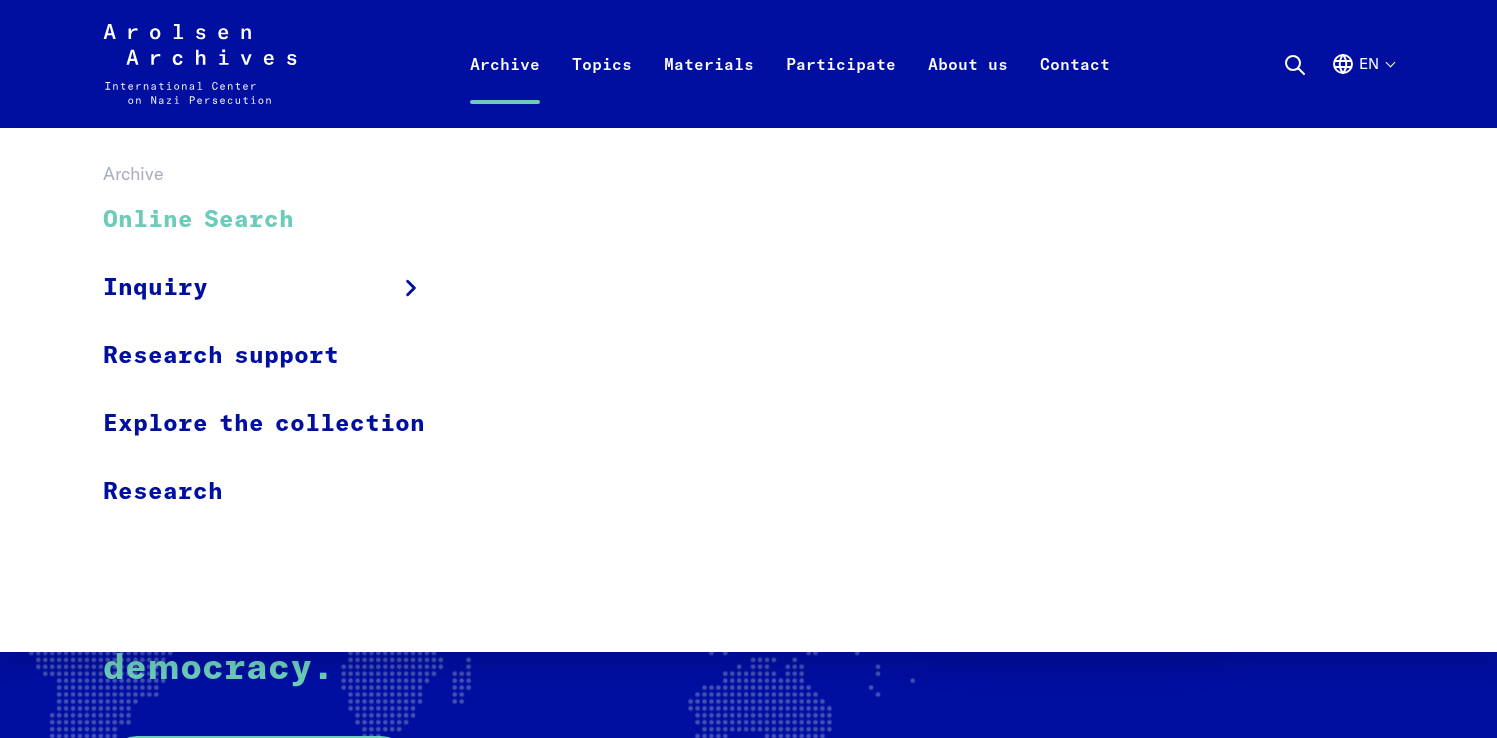 click on "Online Search" at bounding box center (277, 220) 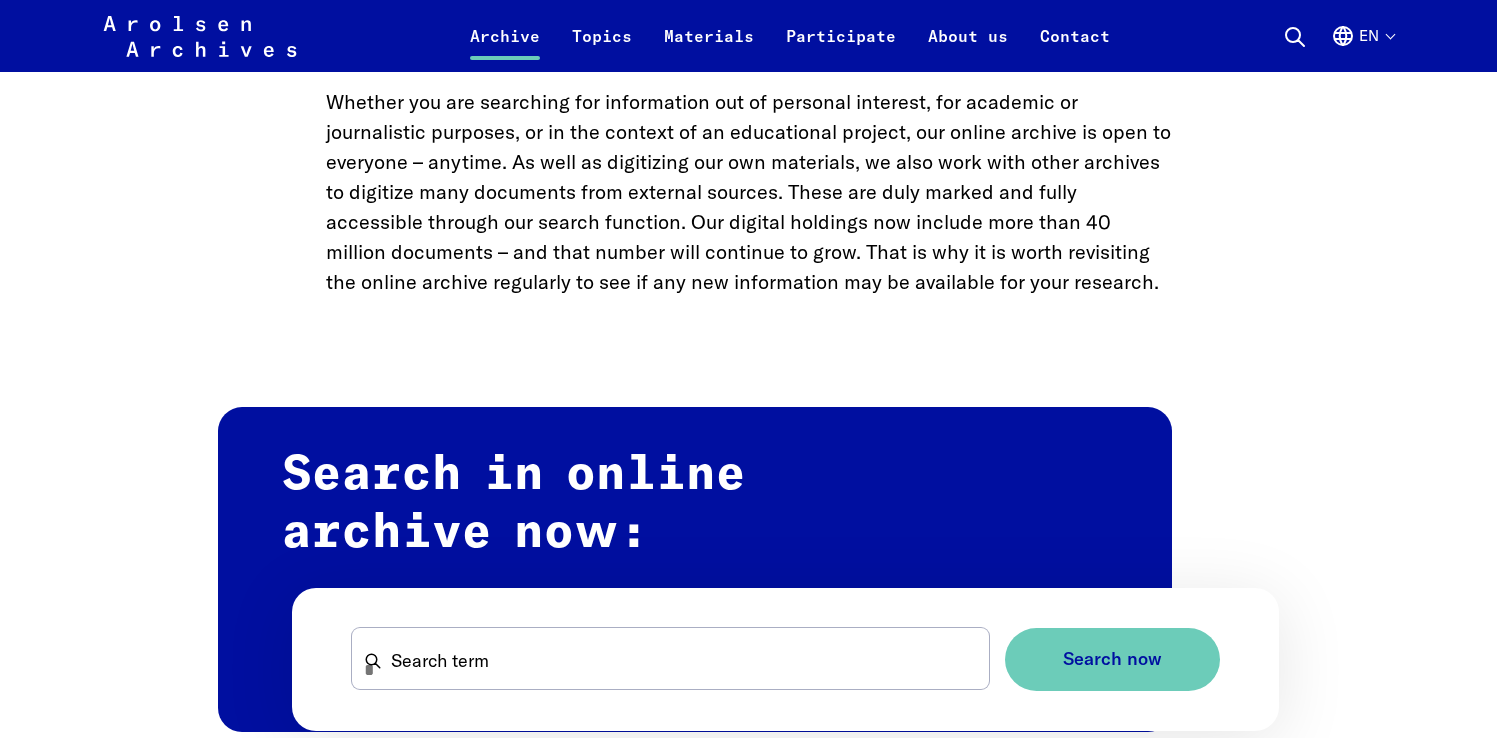 scroll, scrollTop: 1197, scrollLeft: 0, axis: vertical 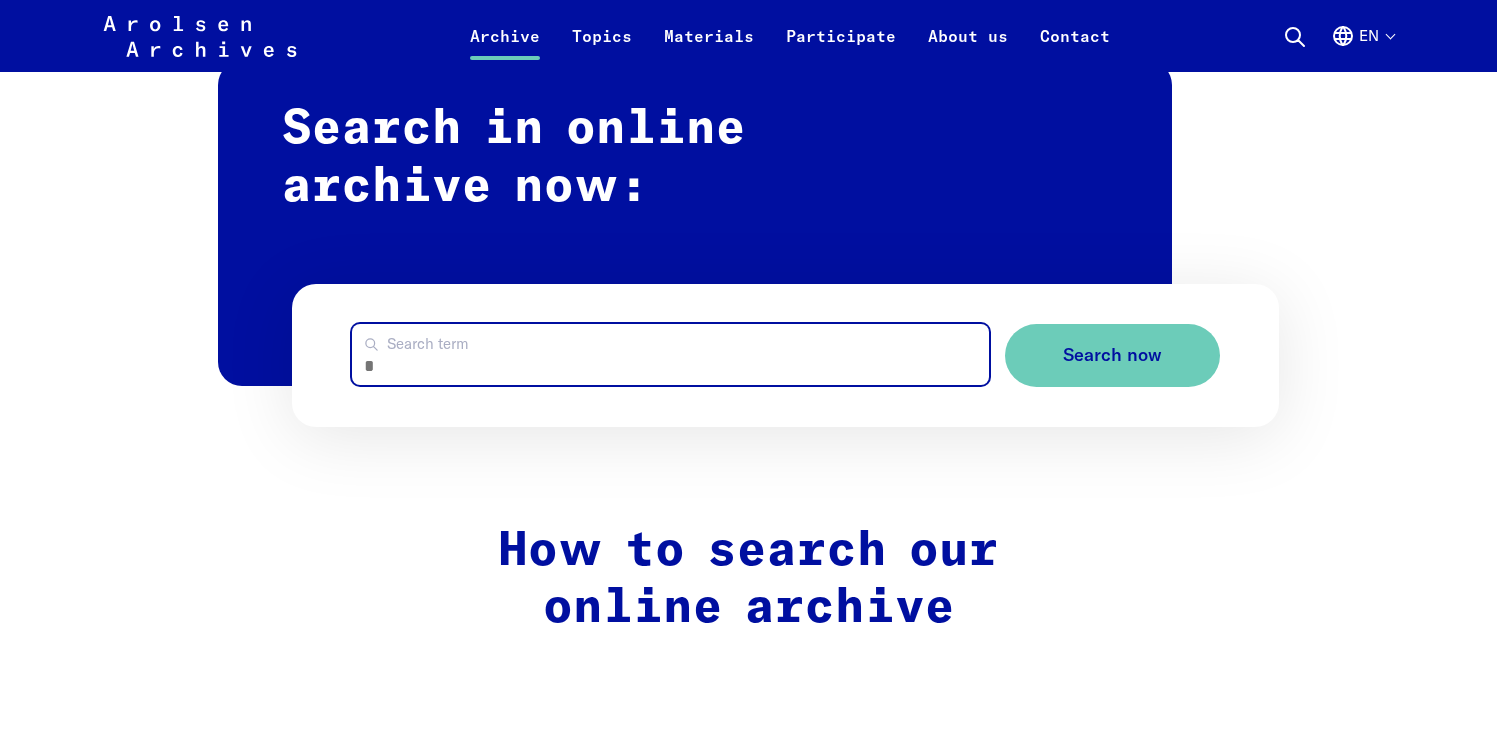 click on "Search term" at bounding box center [670, 354] 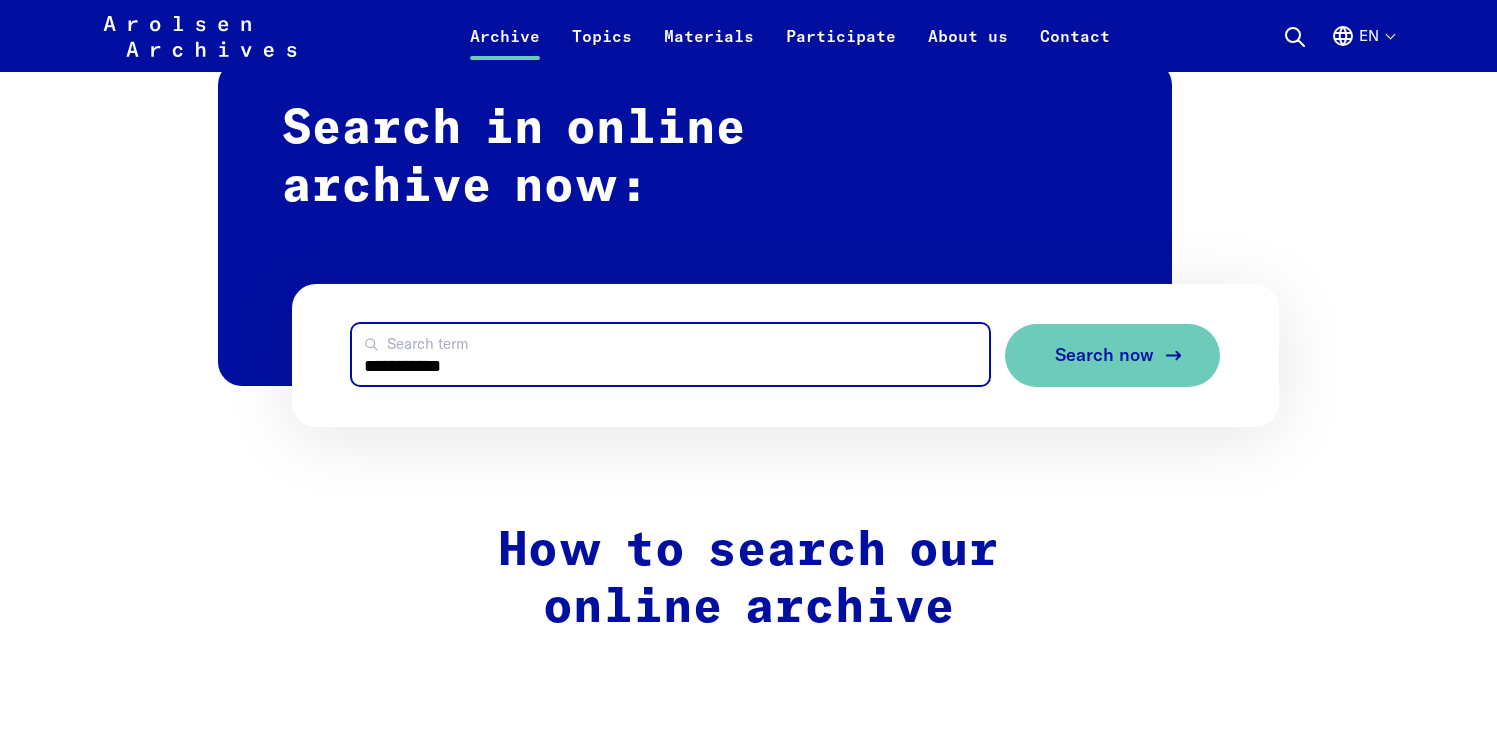 type on "**********" 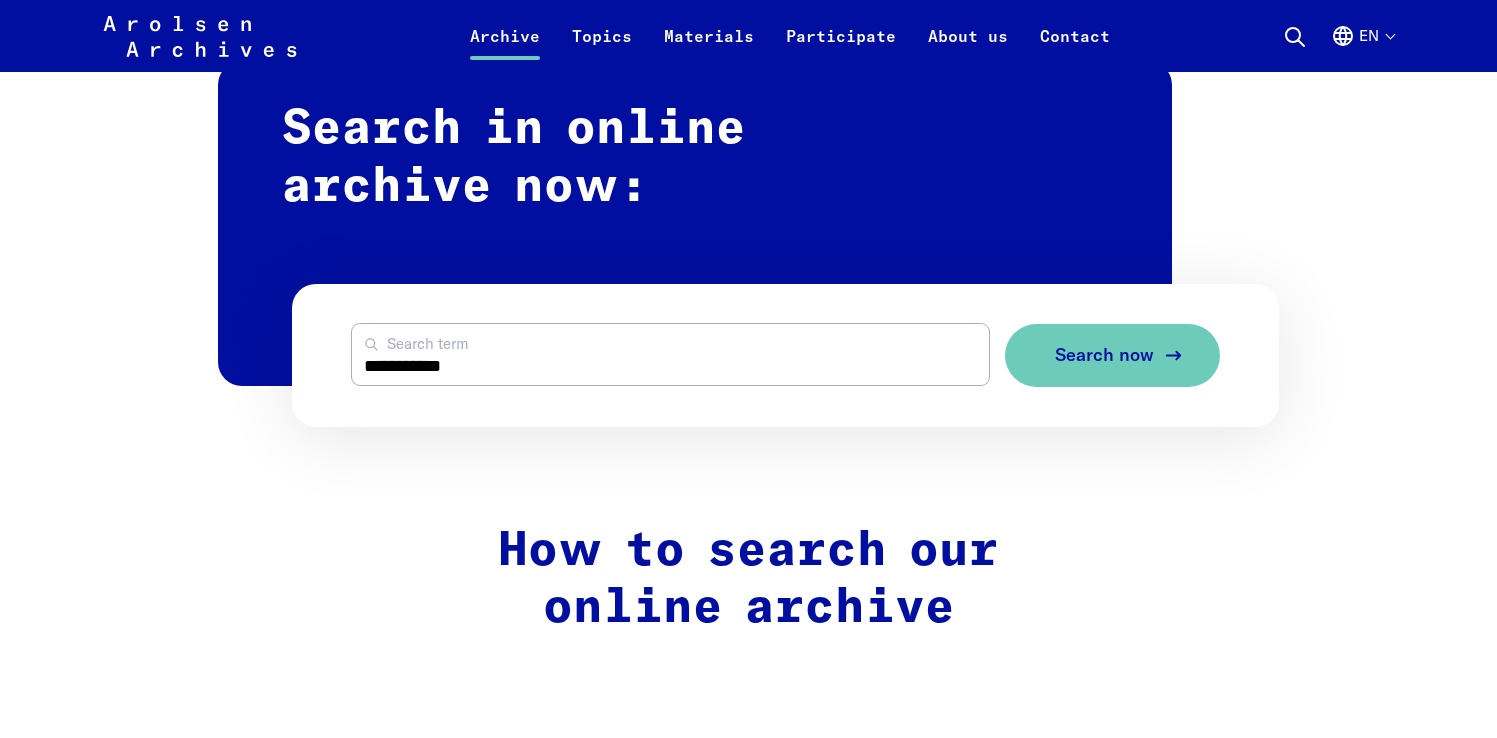 click on "Search now" at bounding box center (1104, 355) 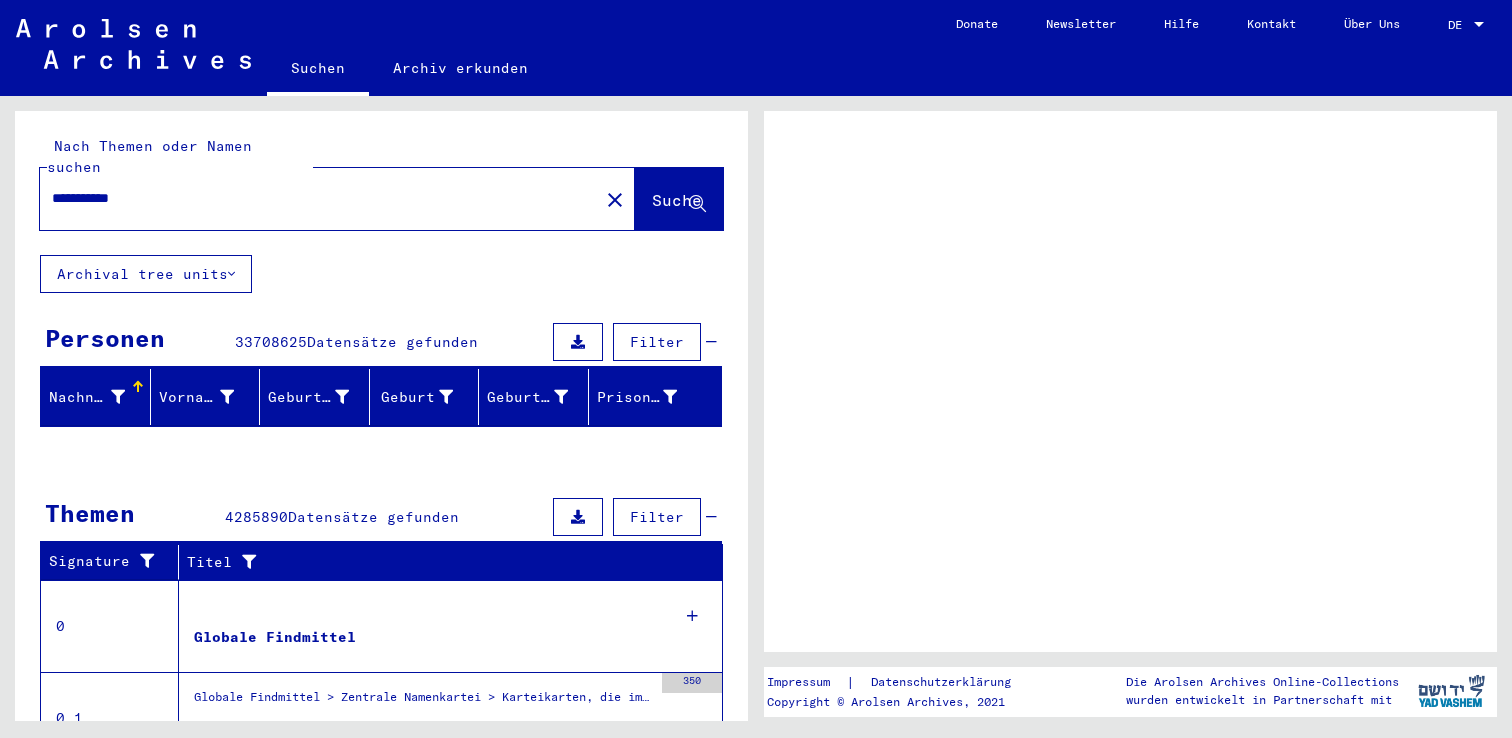 scroll, scrollTop: 0, scrollLeft: 0, axis: both 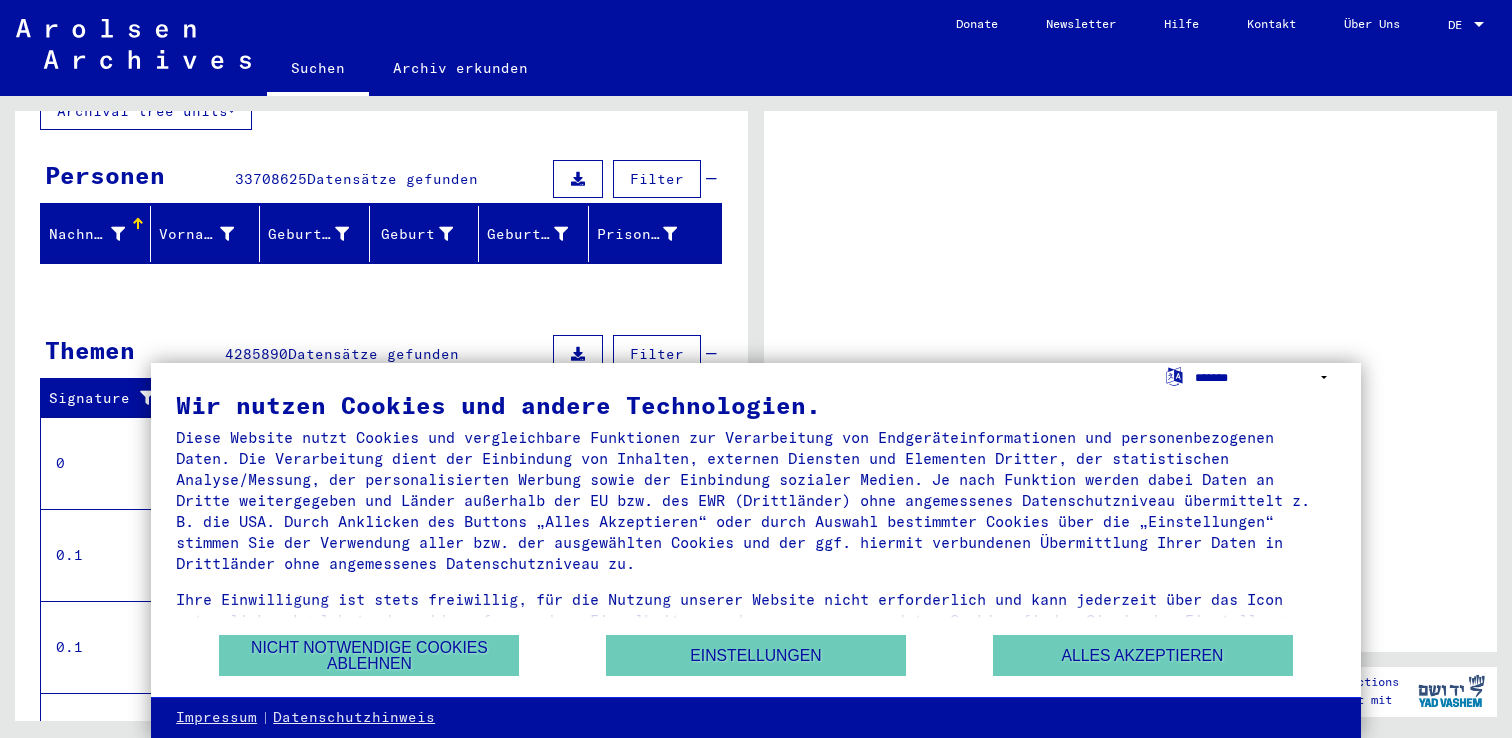 click on "**********" at bounding box center (1265, 377) 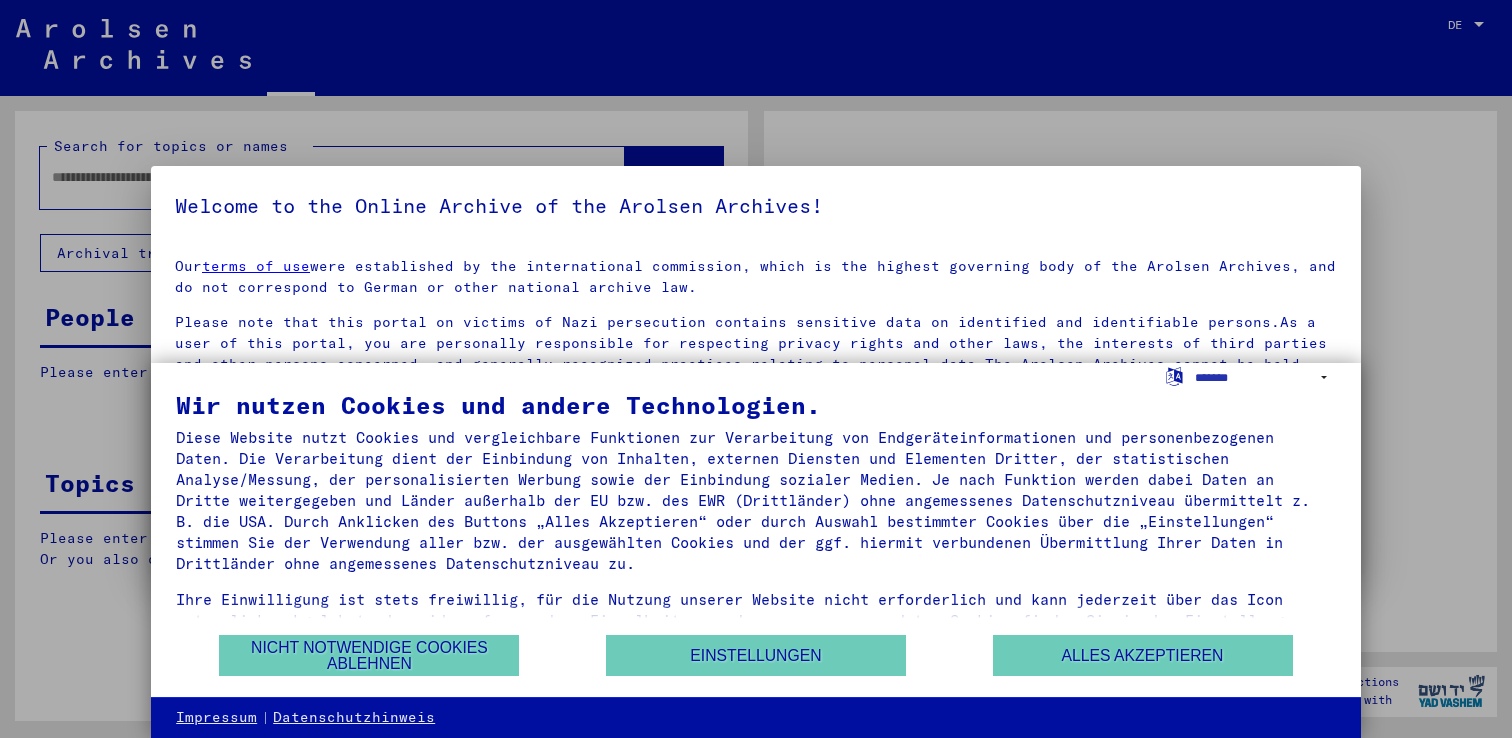 type on "**********" 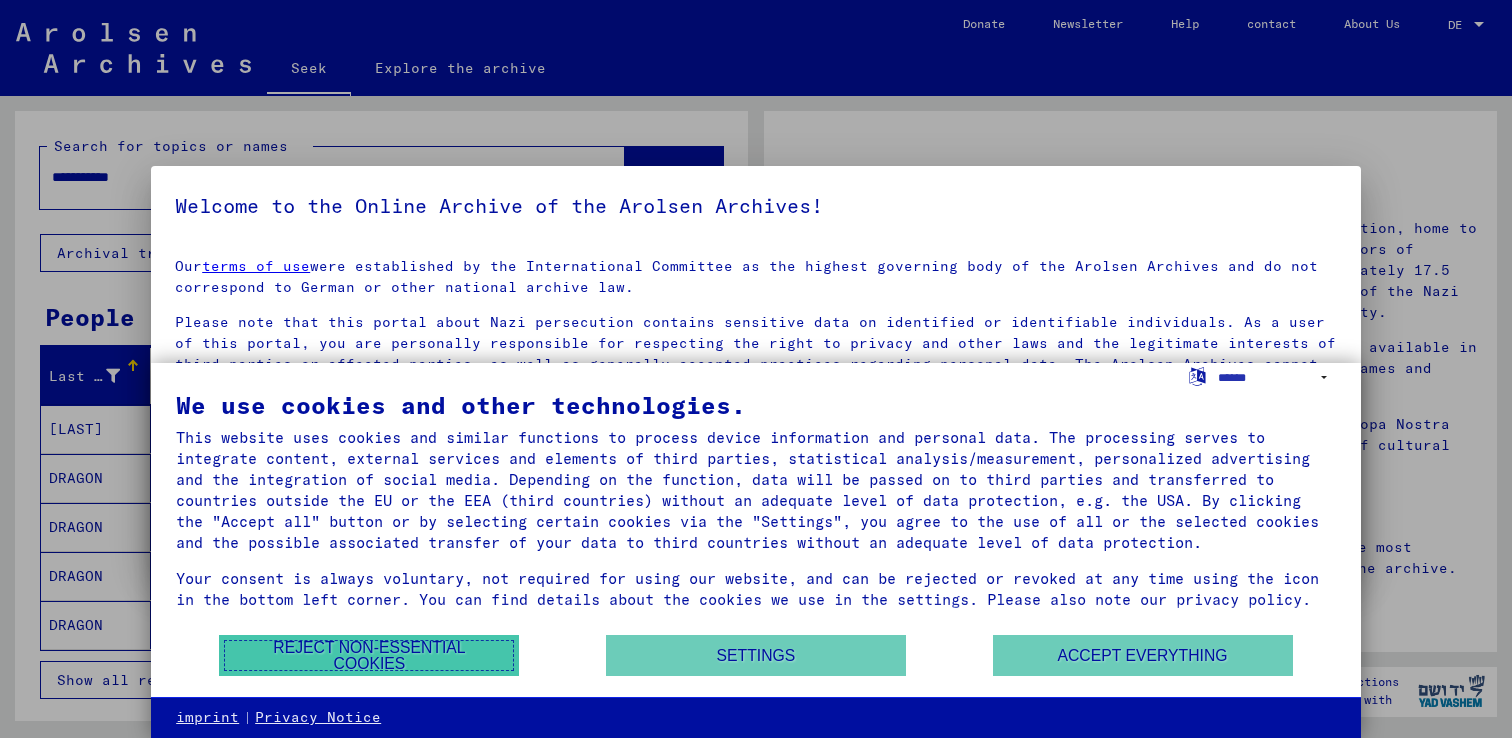 click on "Reject non-essential cookies" at bounding box center [369, 655] 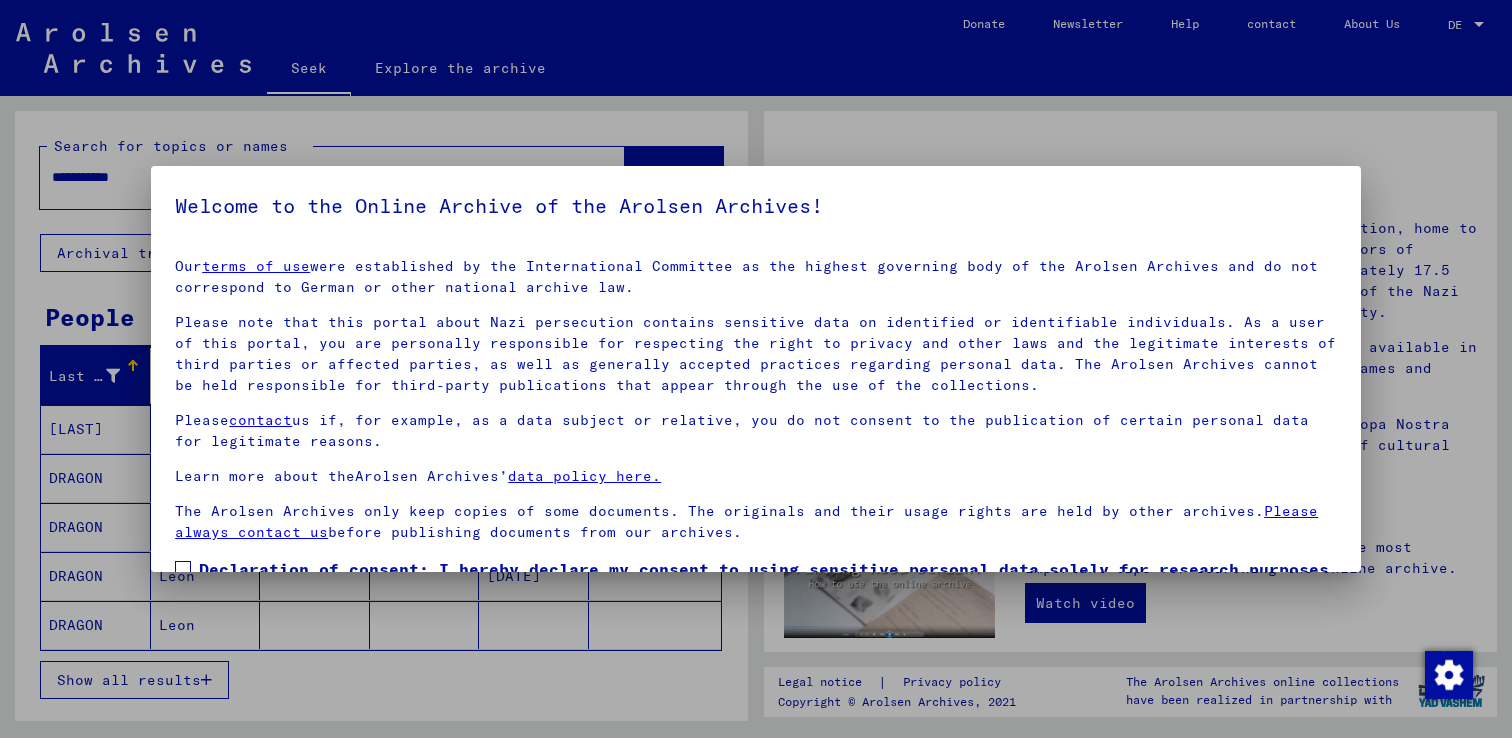 scroll, scrollTop: 129, scrollLeft: 0, axis: vertical 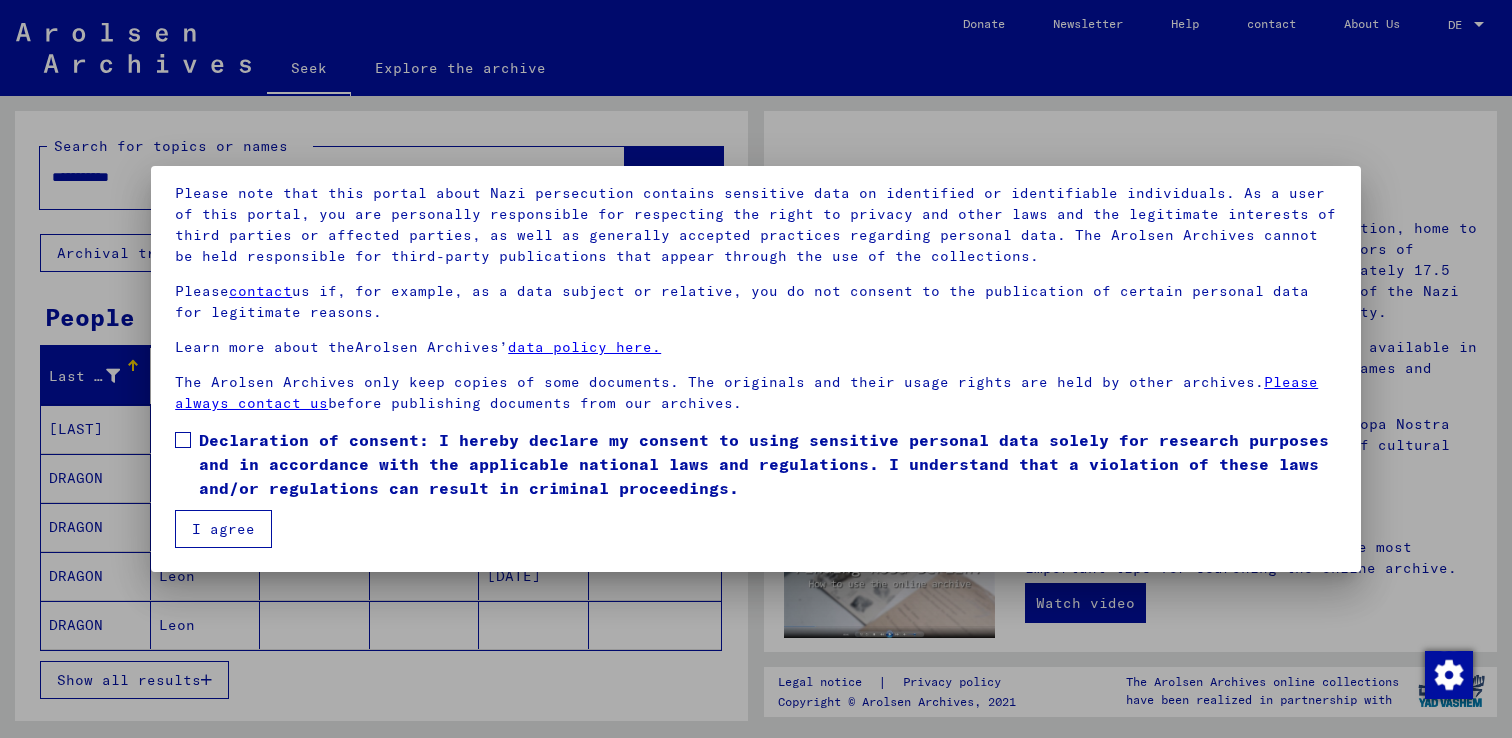 click on "Declaration of consent: I hereby declare my consent to using sensitive personal data solely for research purposes and in accordance with the applicable national laws and regulations. I understand that a violation of these laws and/or regulations can result in criminal proceedings." at bounding box center (764, 464) 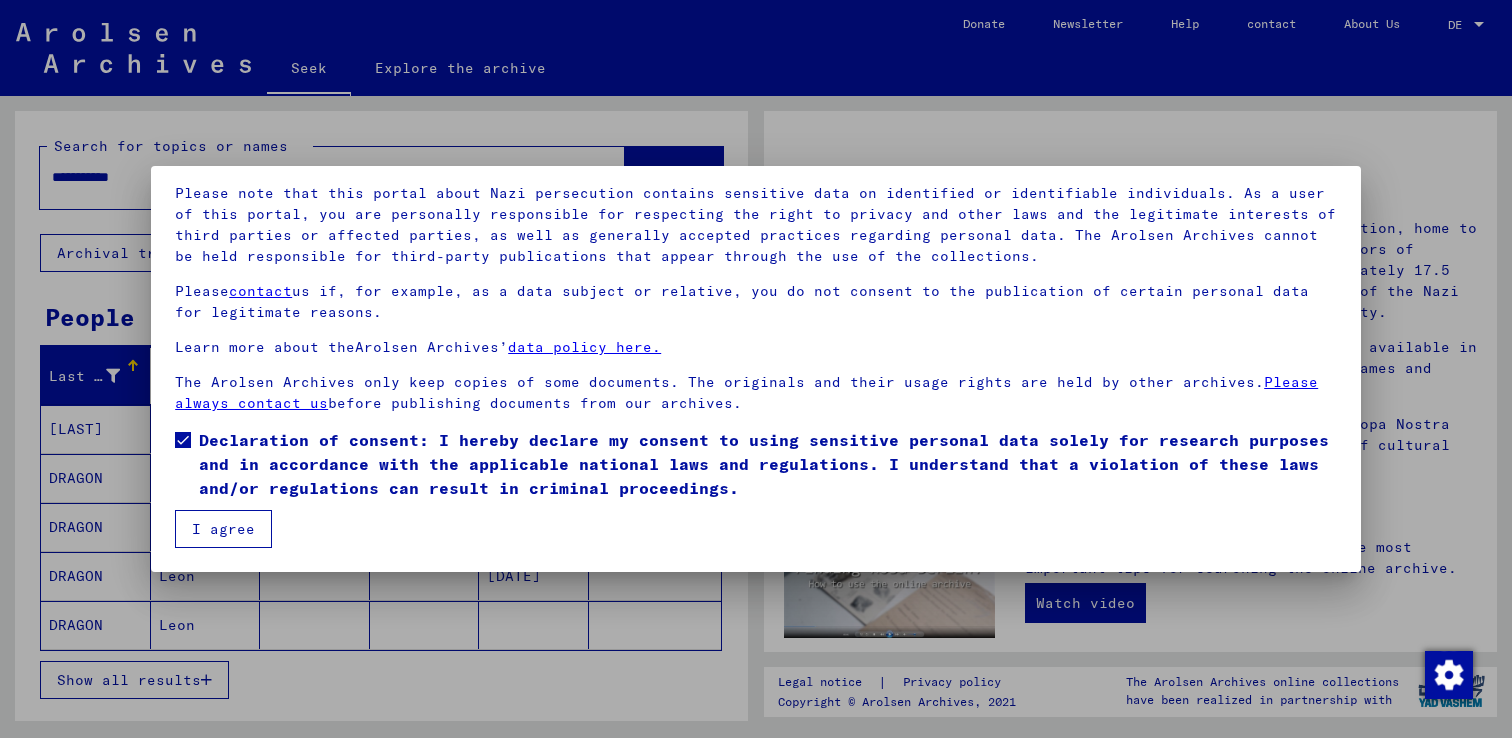 click on "I agree" at bounding box center (223, 529) 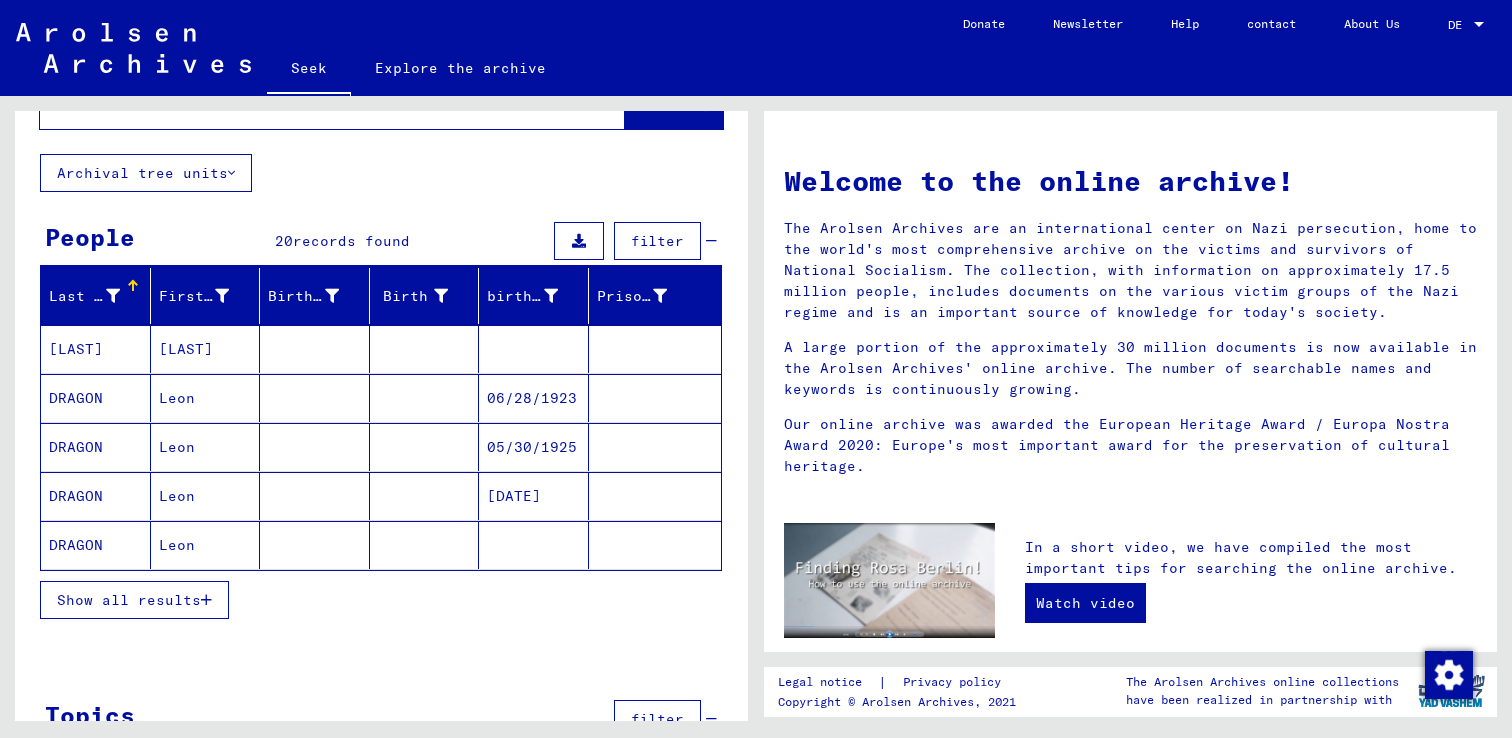 scroll, scrollTop: 85, scrollLeft: 0, axis: vertical 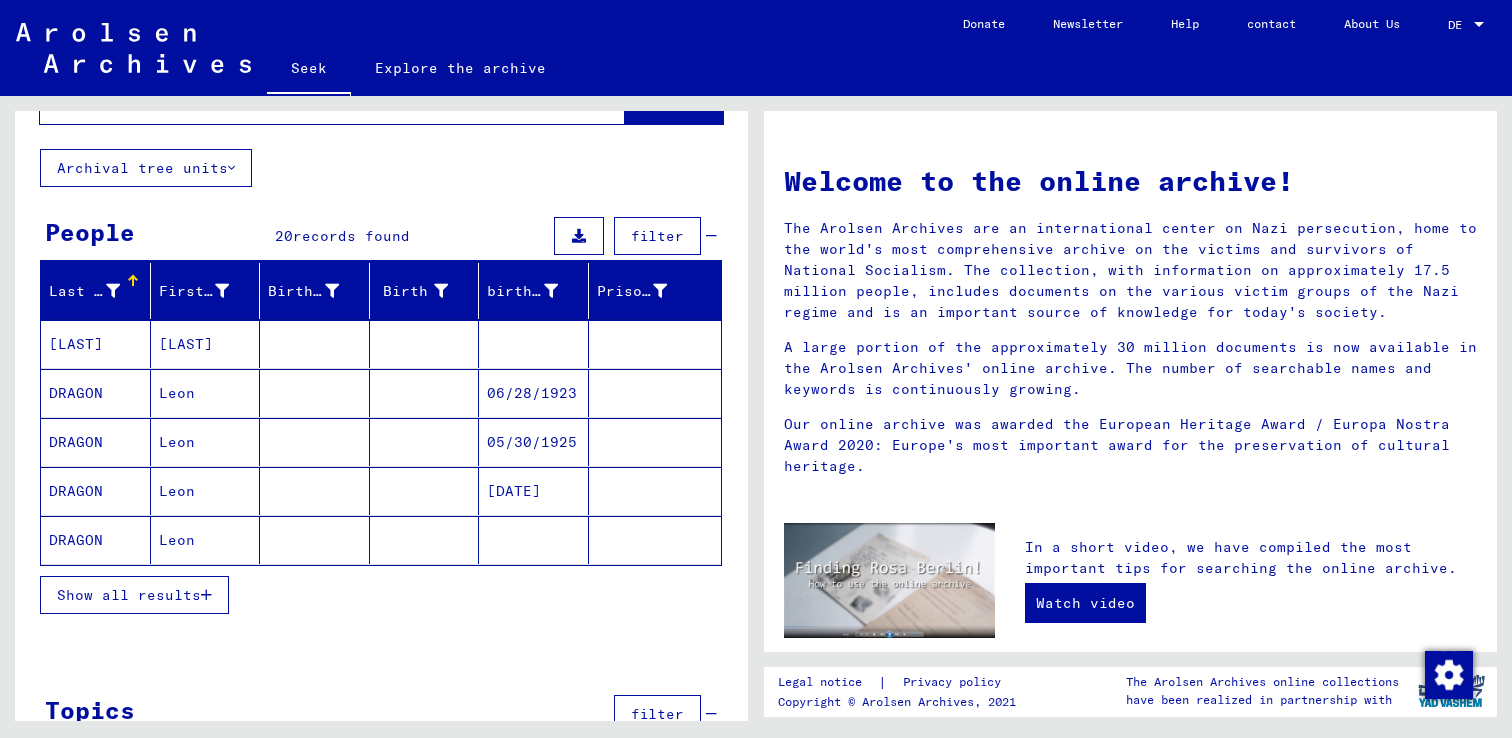 click at bounding box center [315, 442] 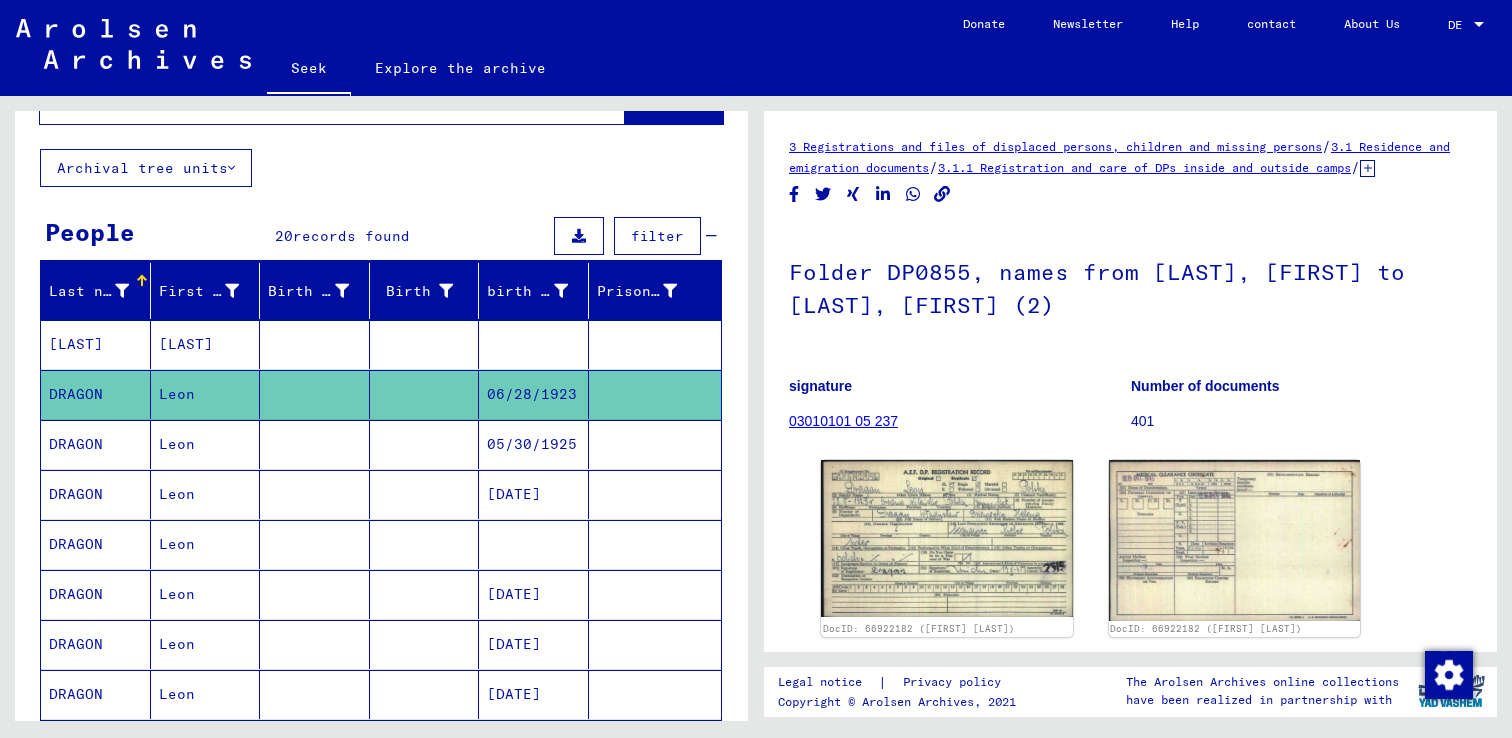scroll, scrollTop: 0, scrollLeft: 0, axis: both 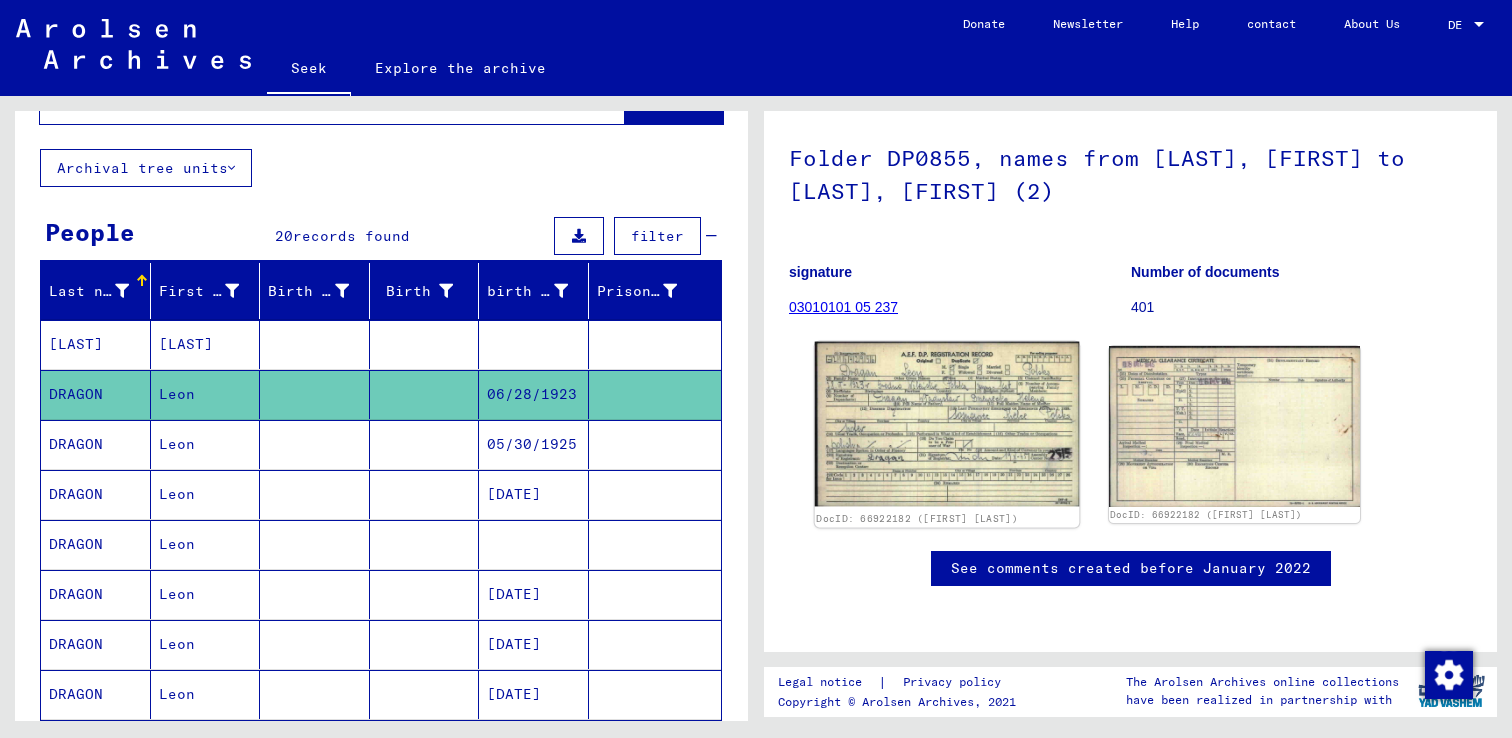 click 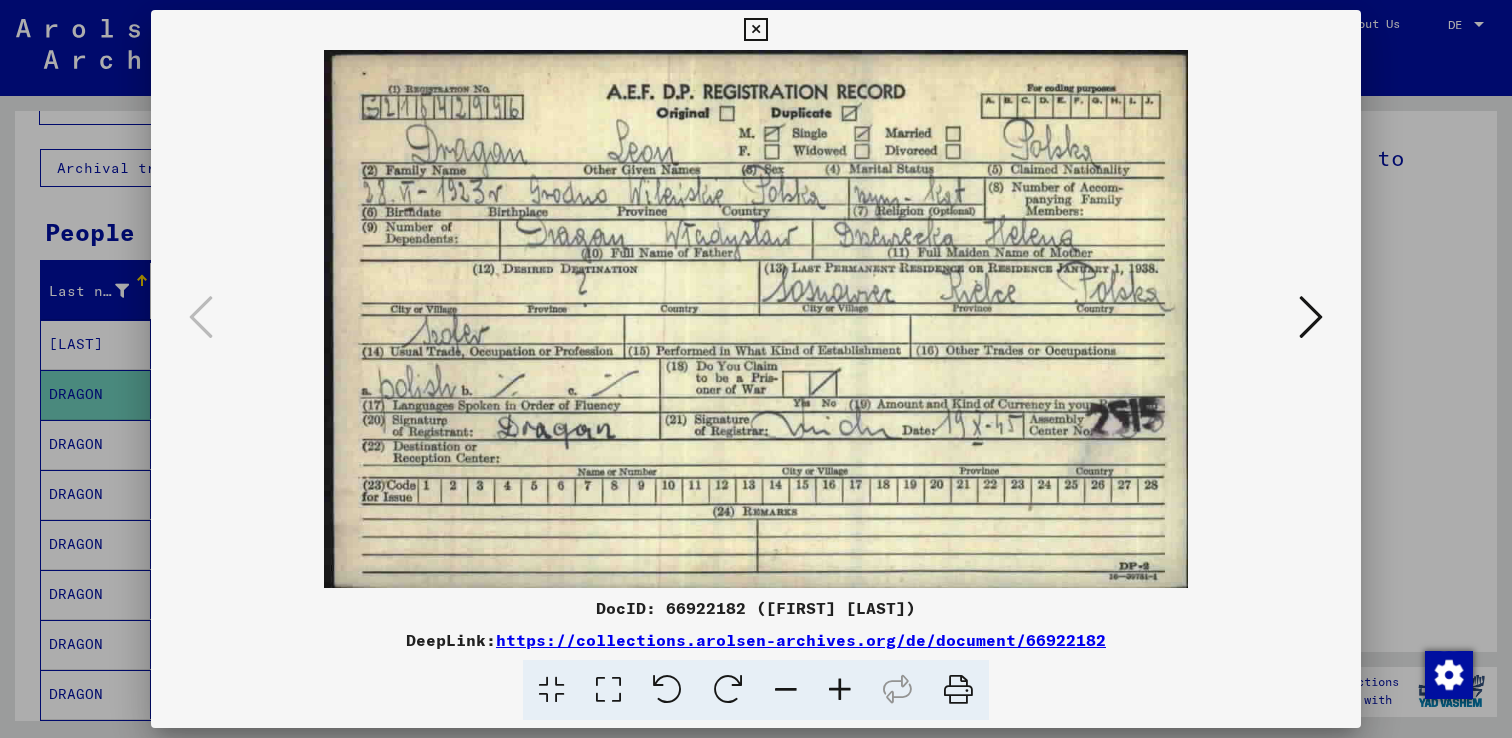 click at bounding box center [756, 369] 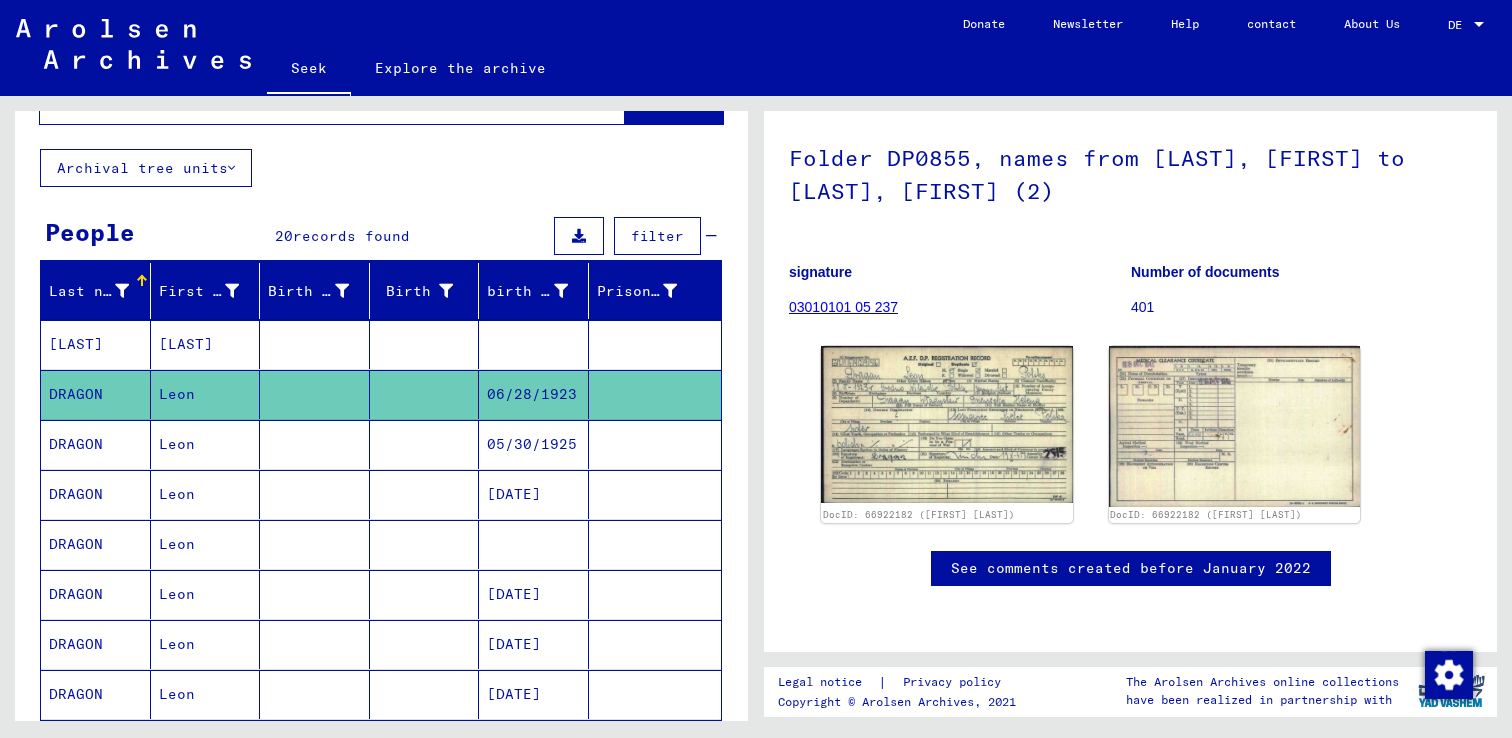 click on "Leon" at bounding box center (177, 494) 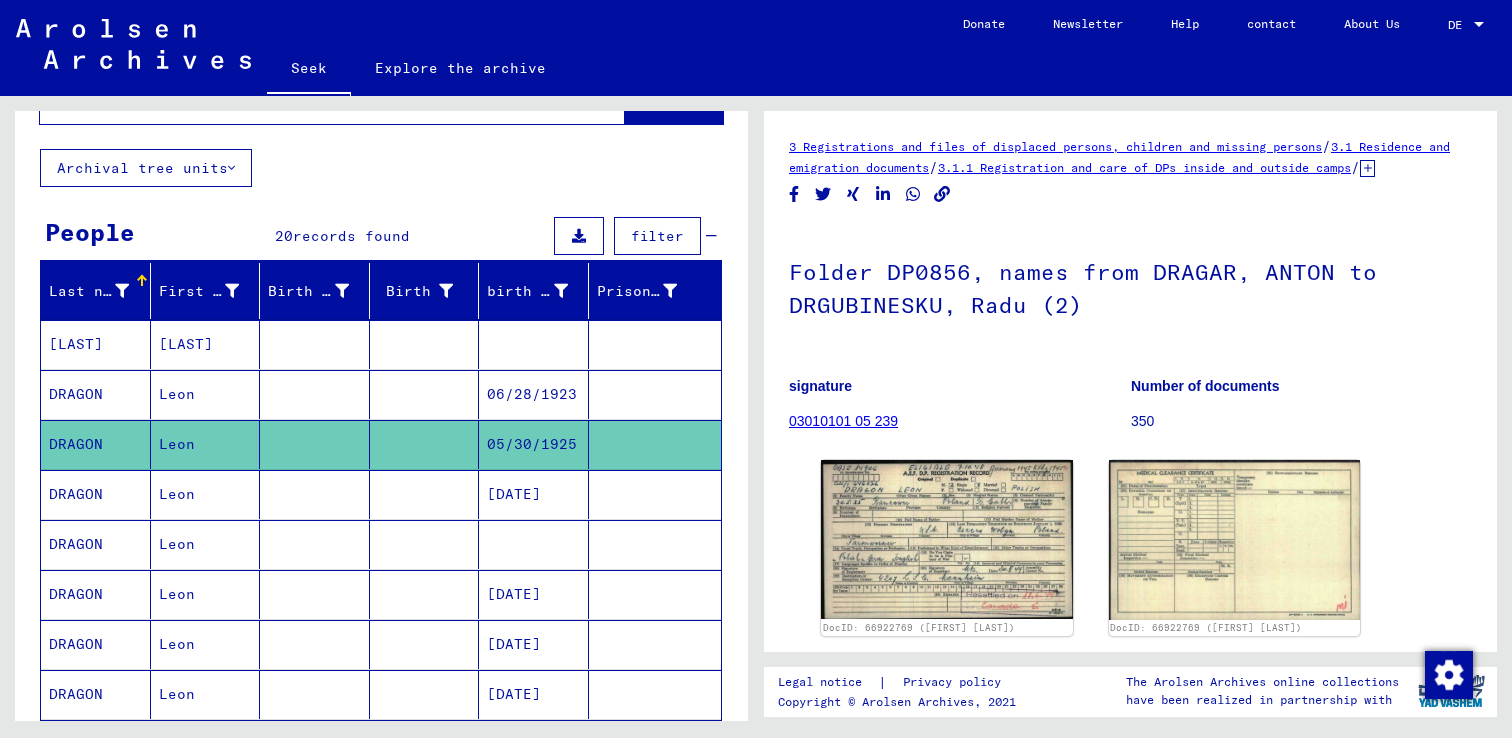 scroll, scrollTop: 0, scrollLeft: 0, axis: both 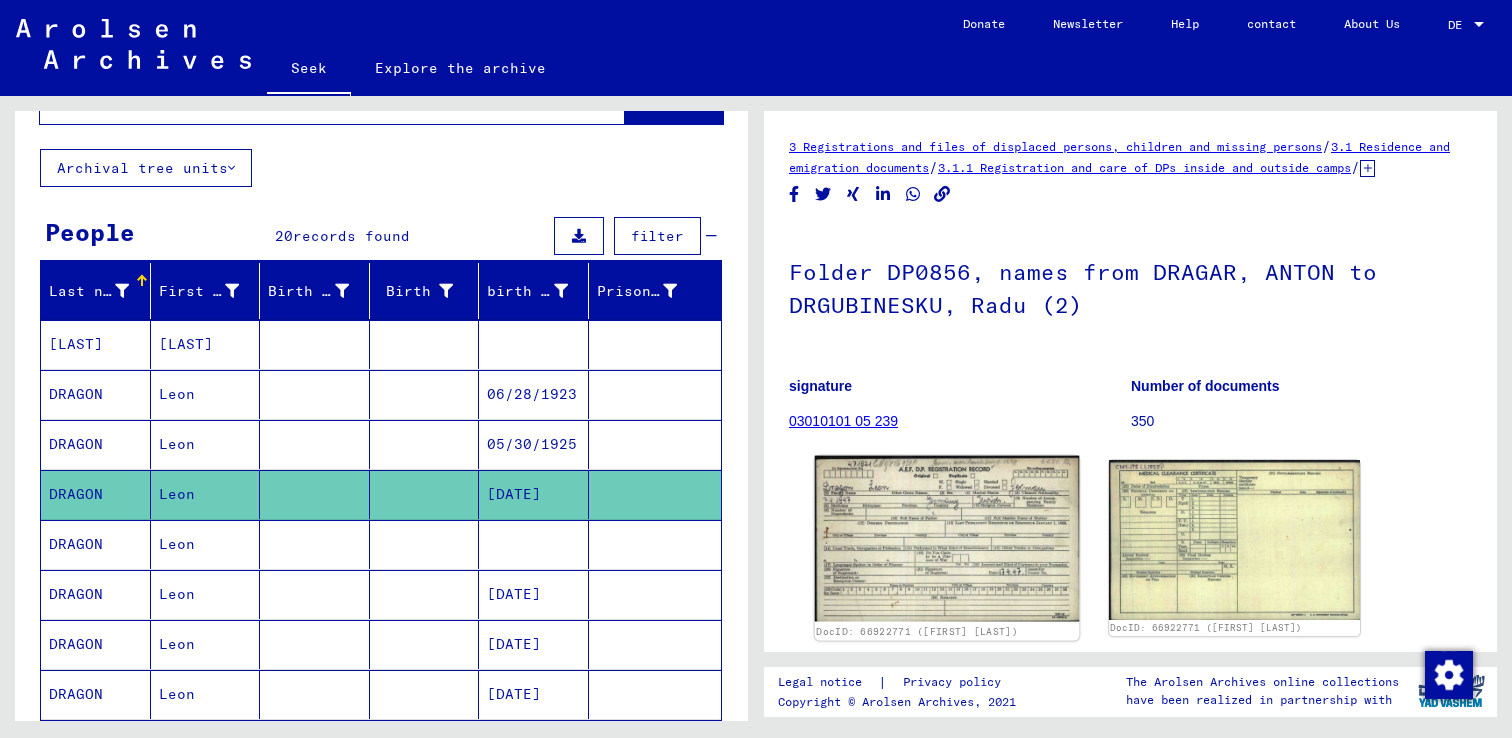 click 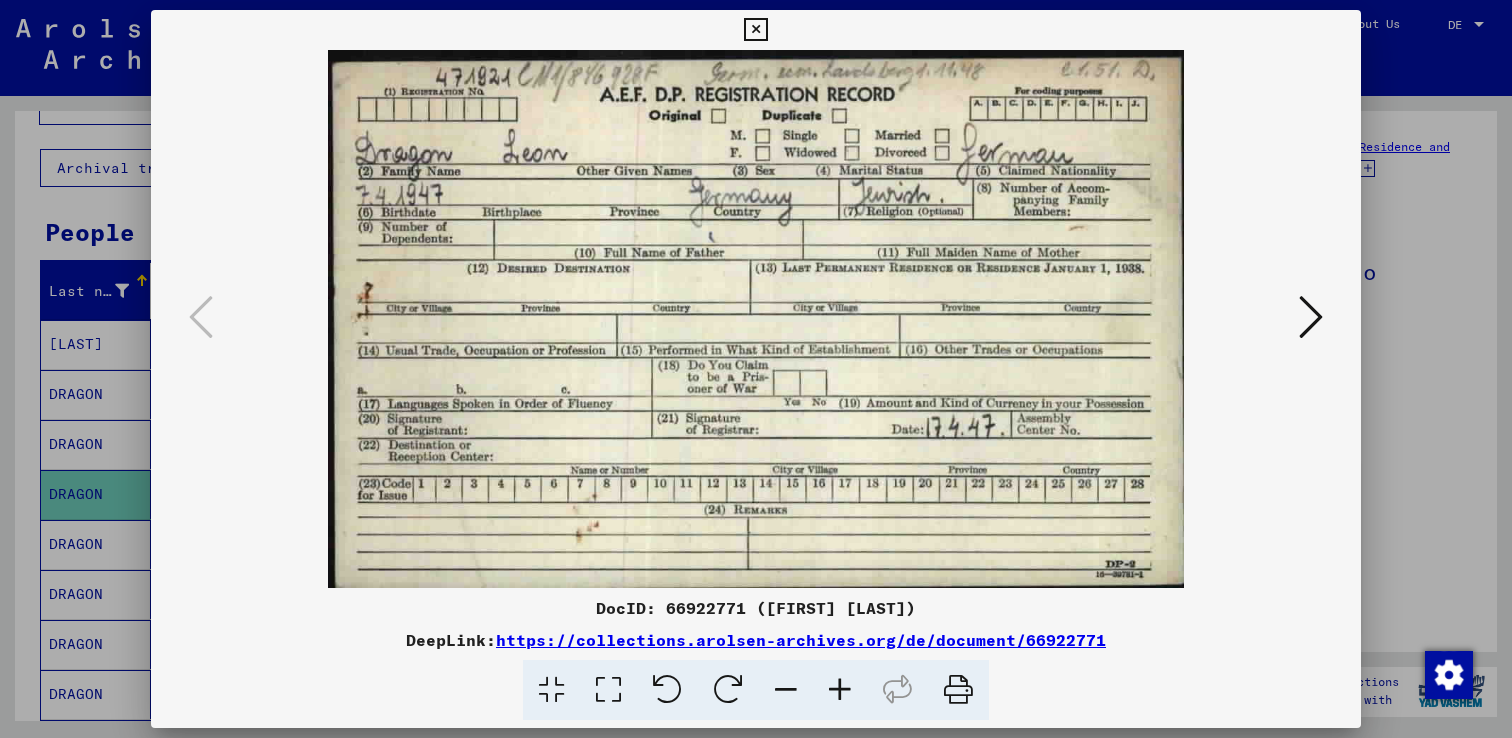 click at bounding box center [756, 369] 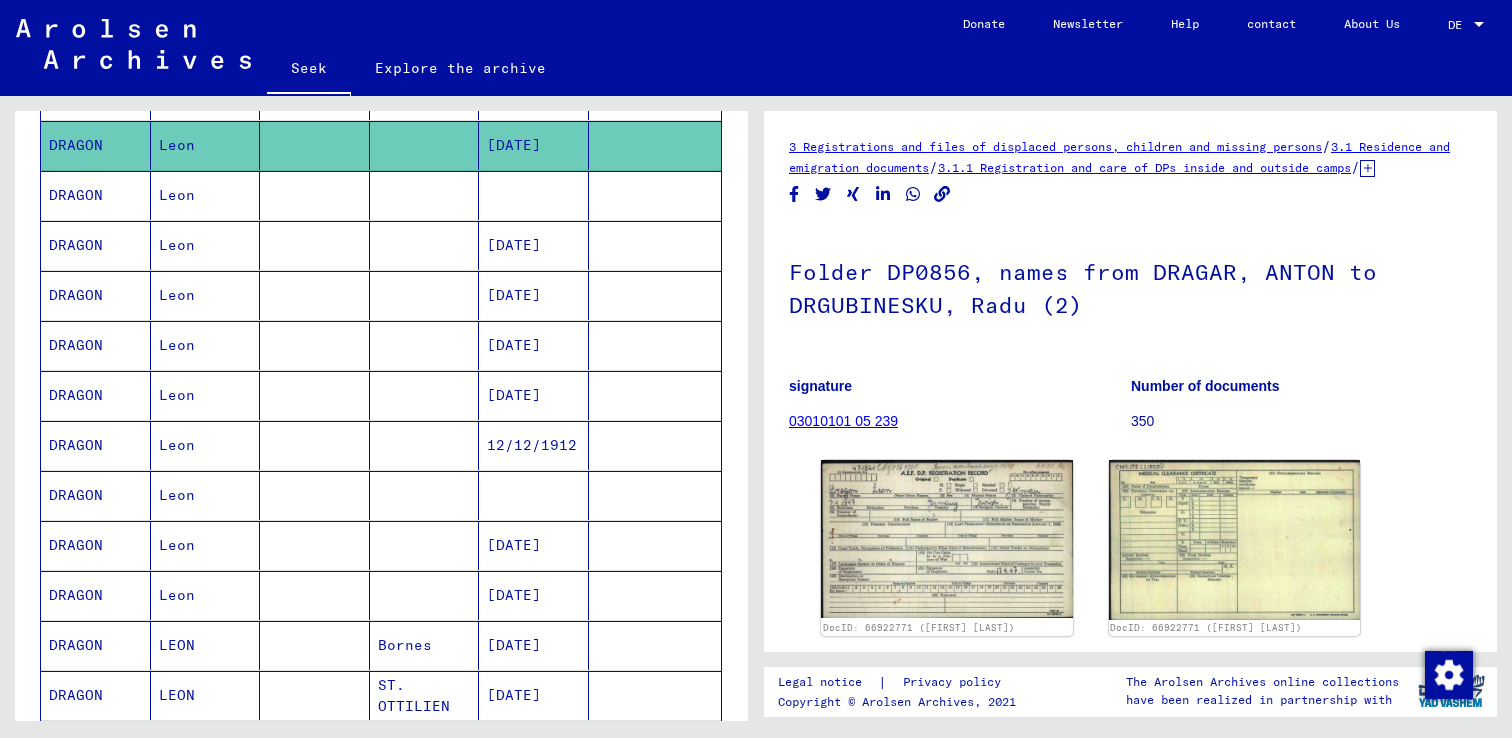 scroll, scrollTop: 192, scrollLeft: 0, axis: vertical 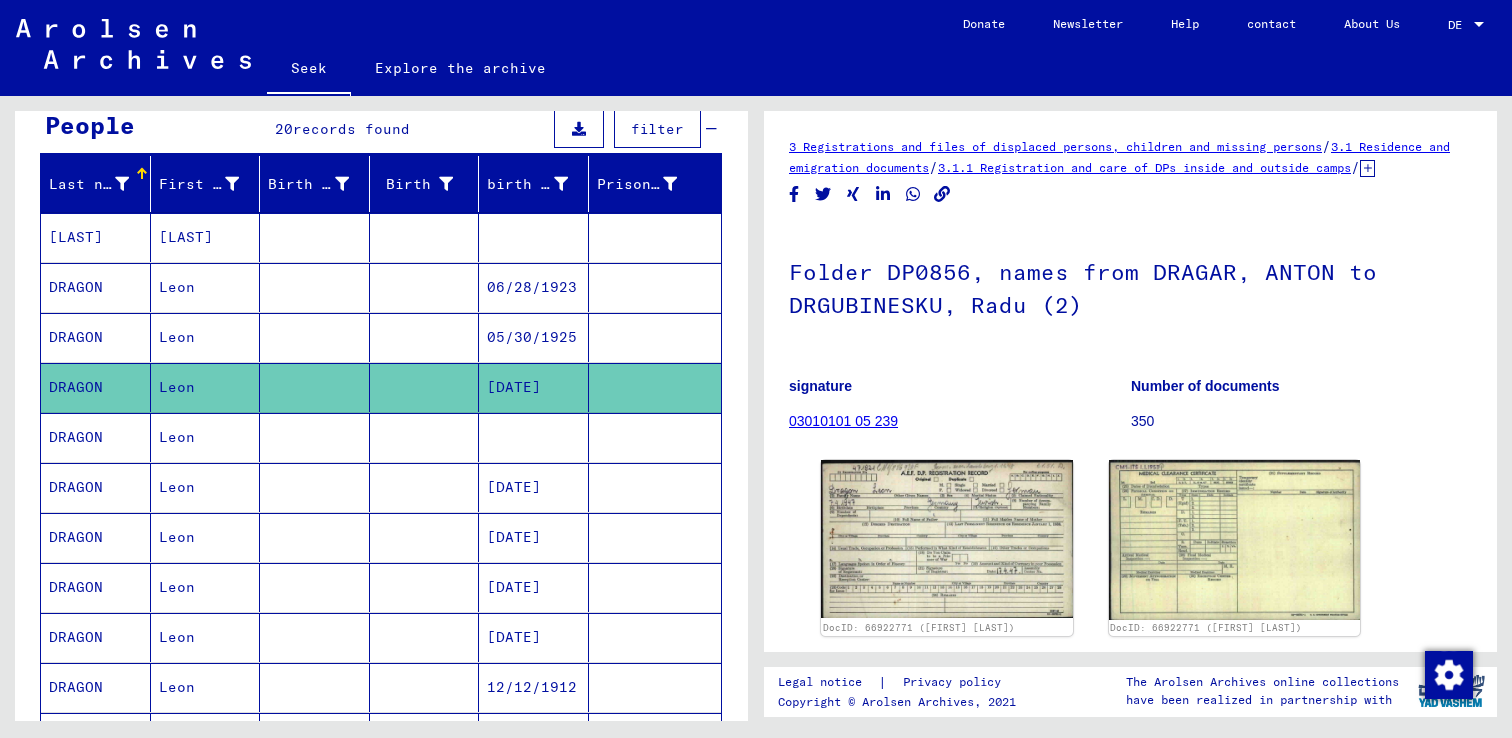 click on "Leon" at bounding box center (206, 387) 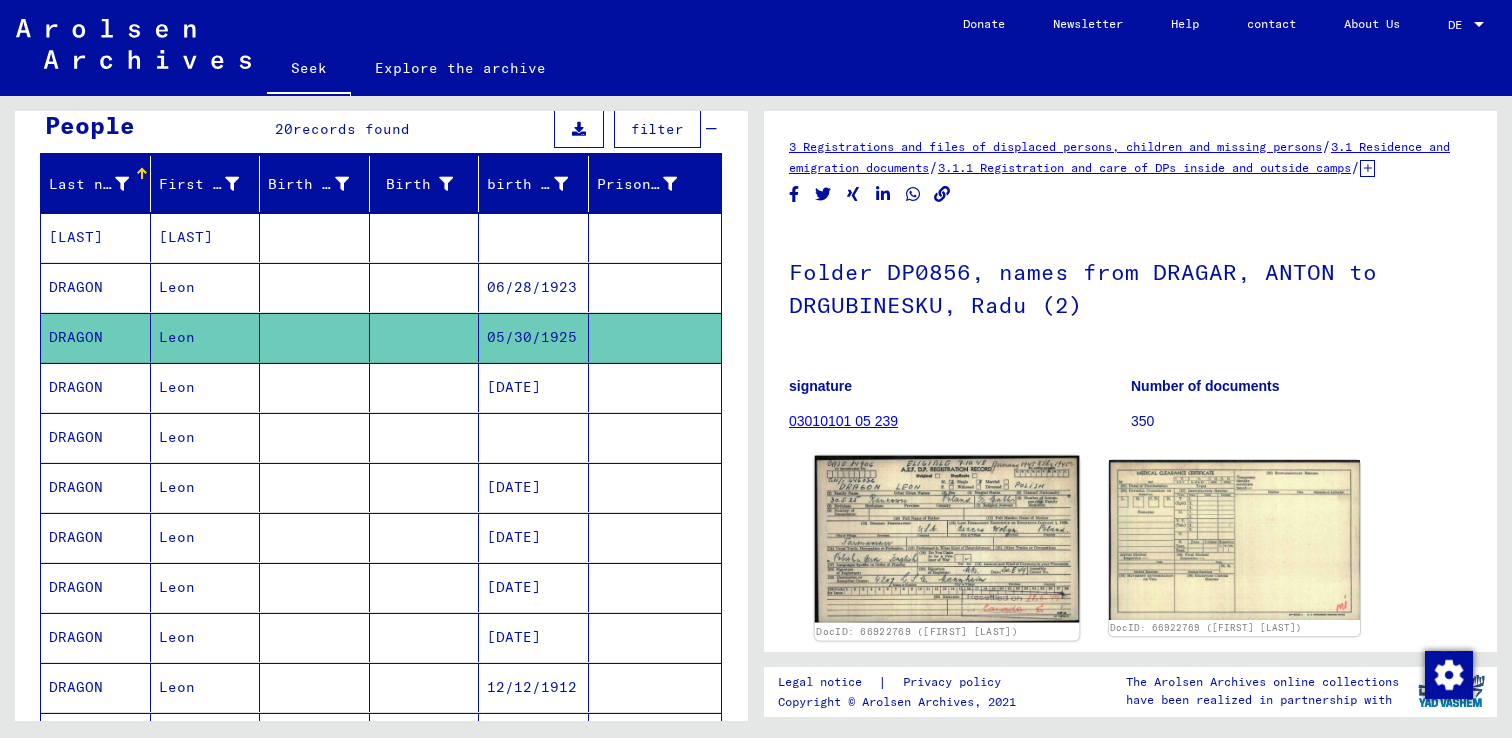 scroll, scrollTop: 0, scrollLeft: 0, axis: both 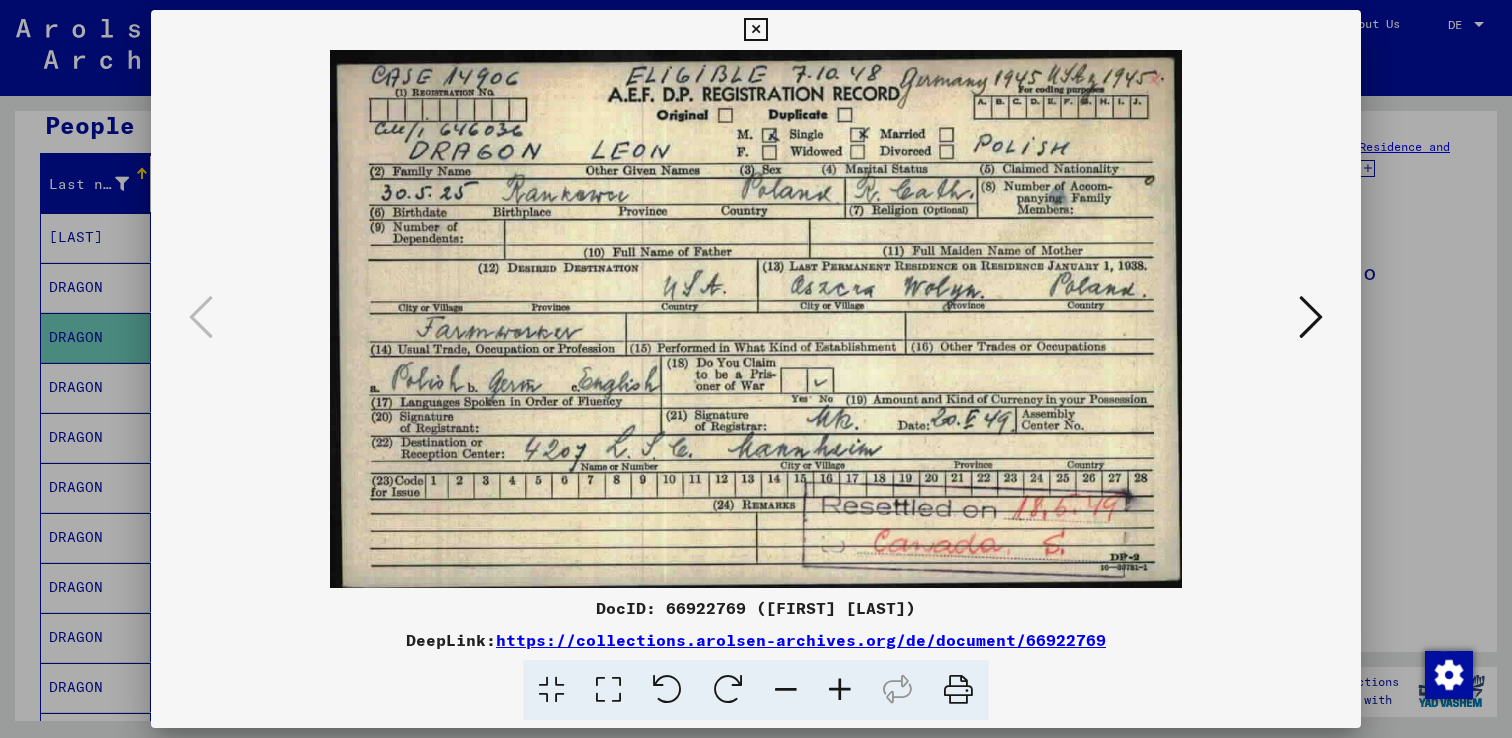 click at bounding box center [756, 319] 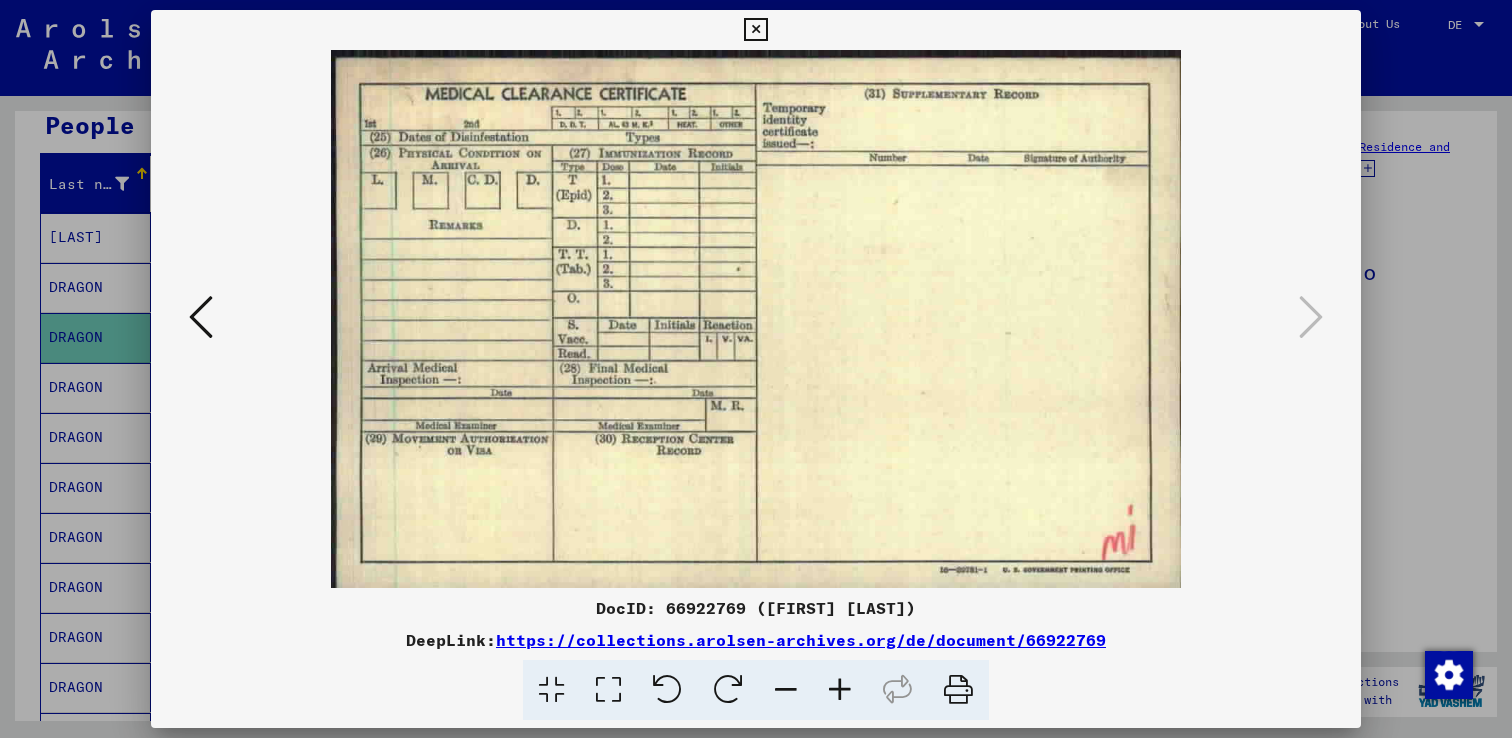 click at bounding box center (201, 317) 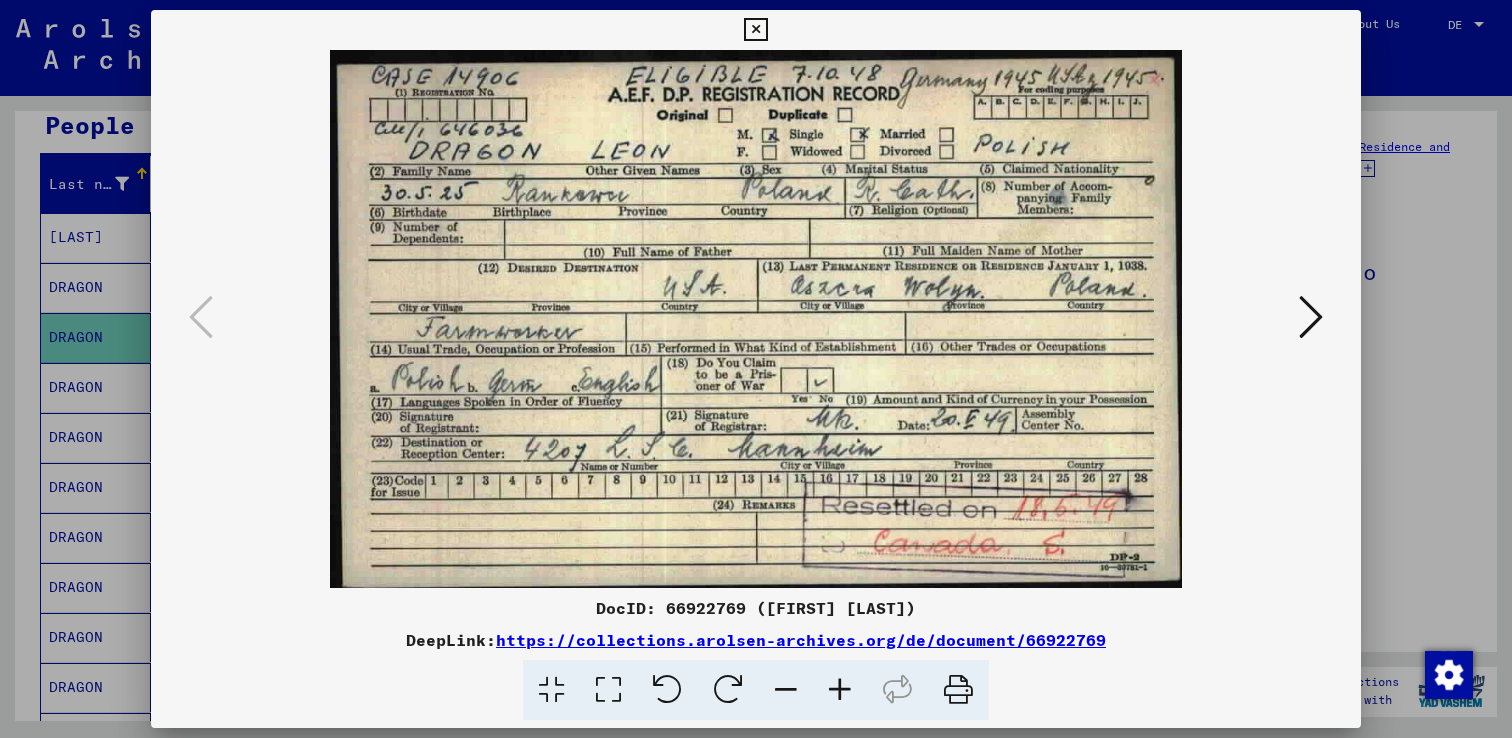 click at bounding box center (756, 369) 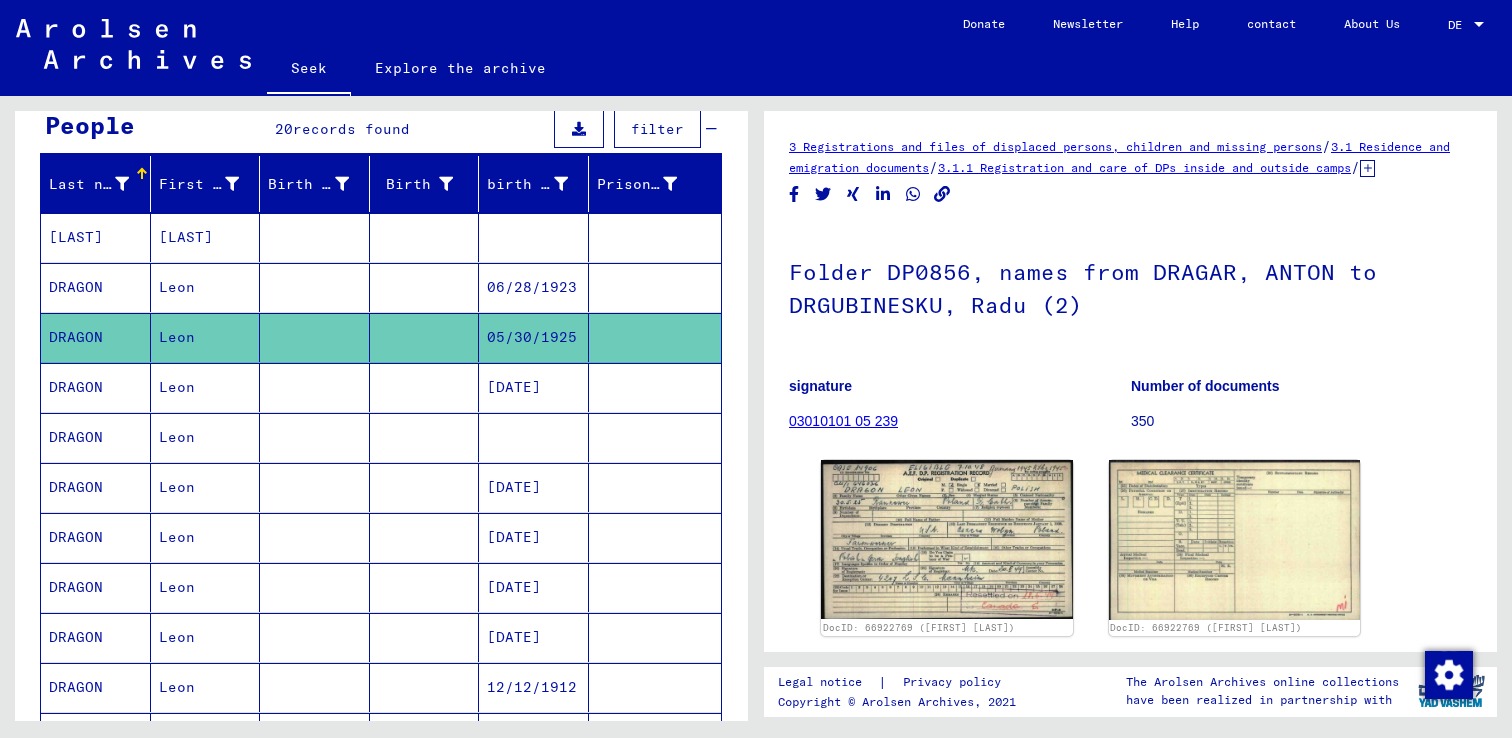 click on "Leon" at bounding box center [177, 487] 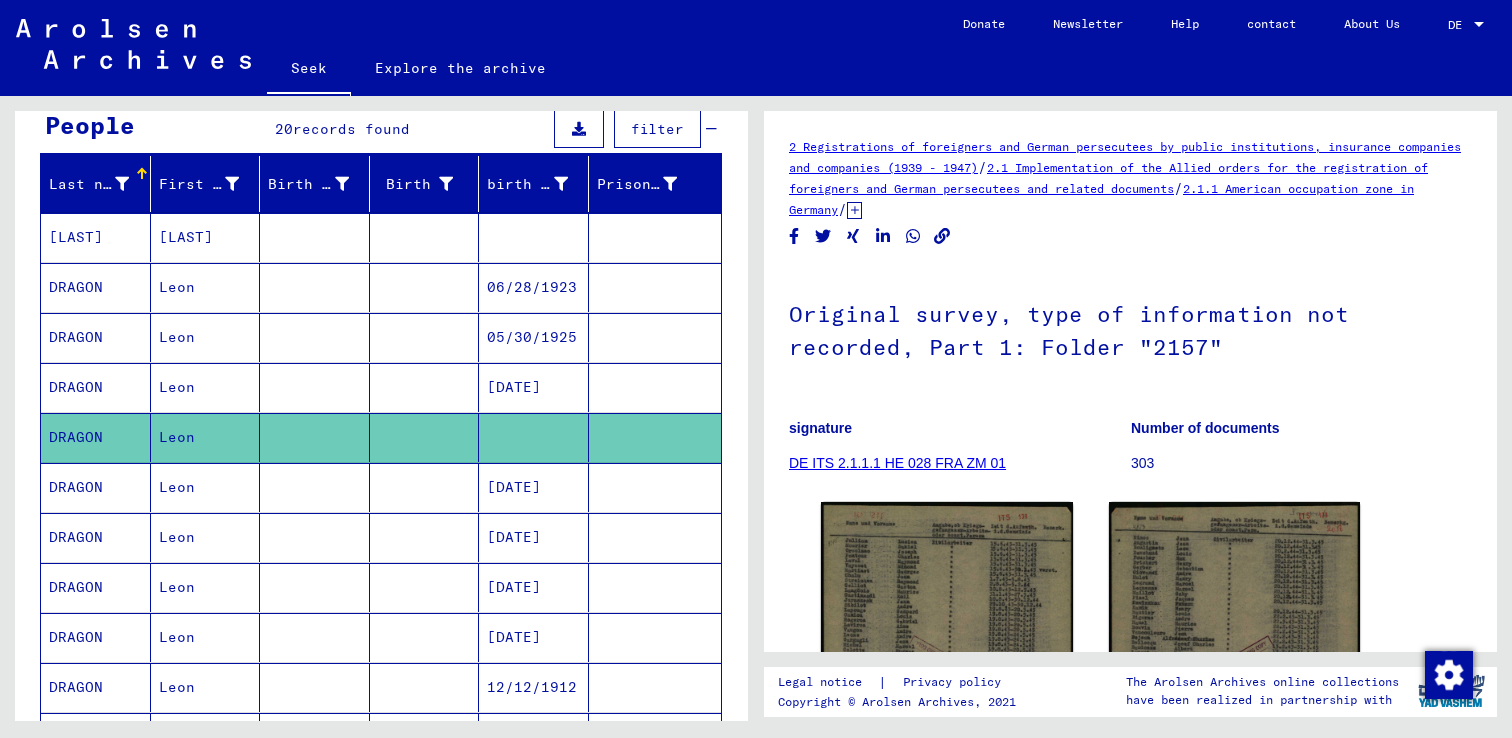 scroll, scrollTop: 0, scrollLeft: 0, axis: both 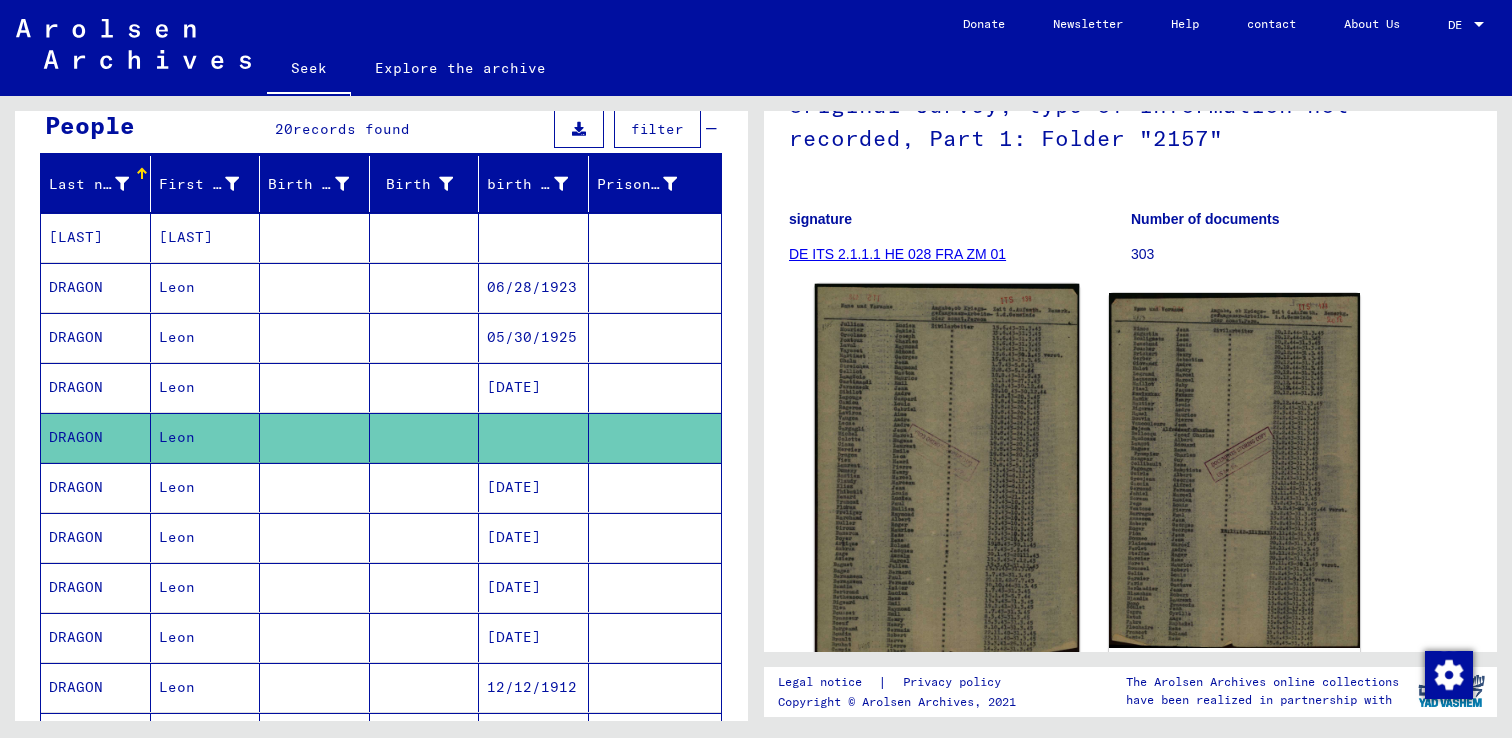 click 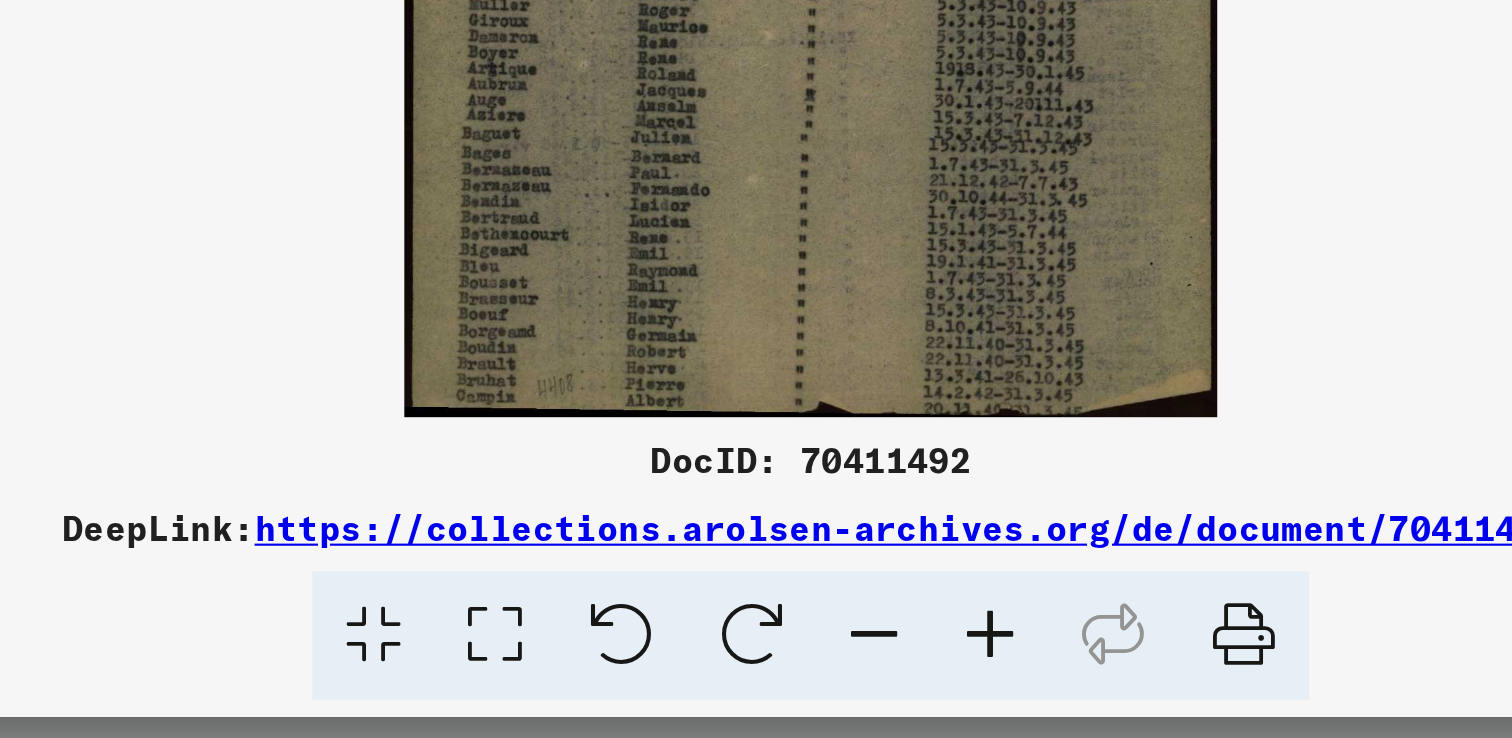 scroll, scrollTop: 0, scrollLeft: 0, axis: both 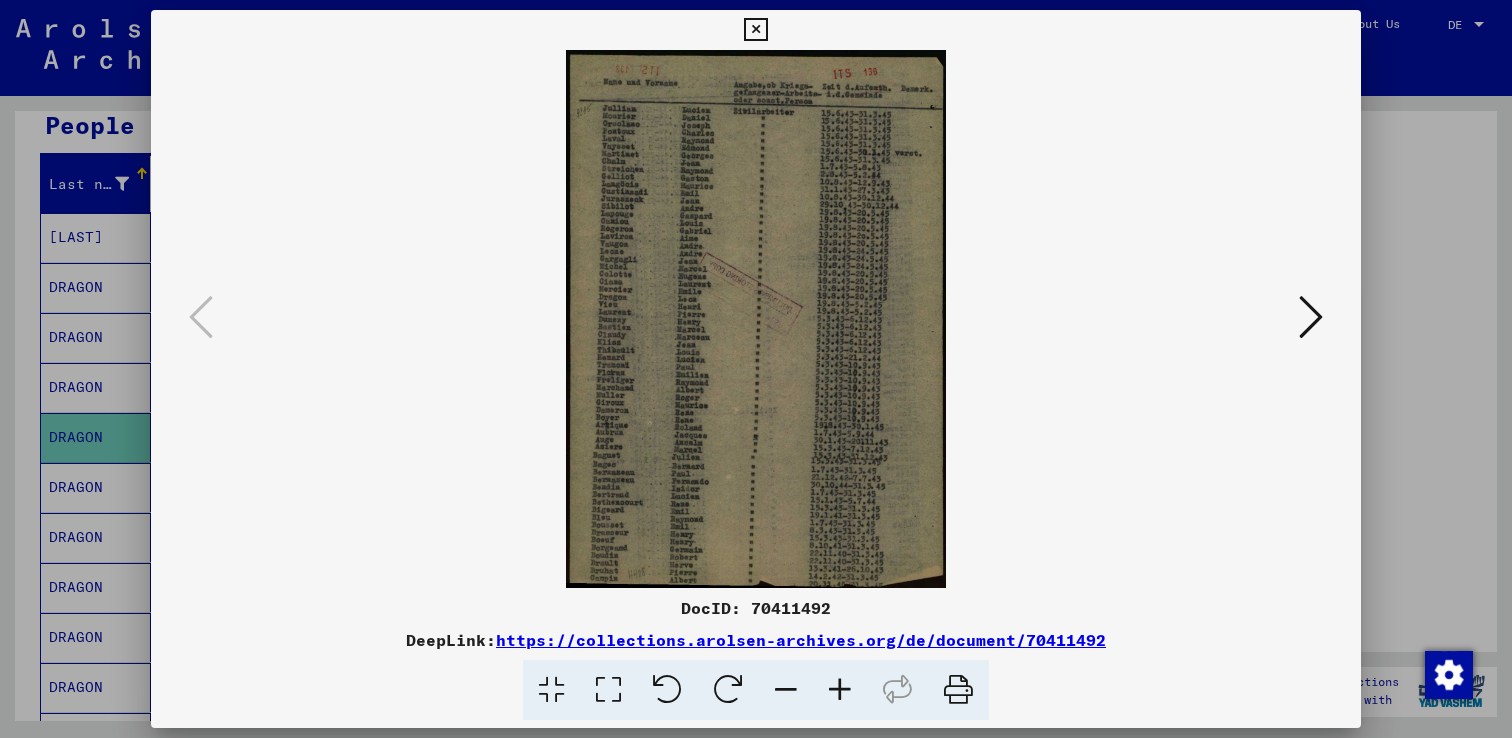 click at bounding box center (1311, 317) 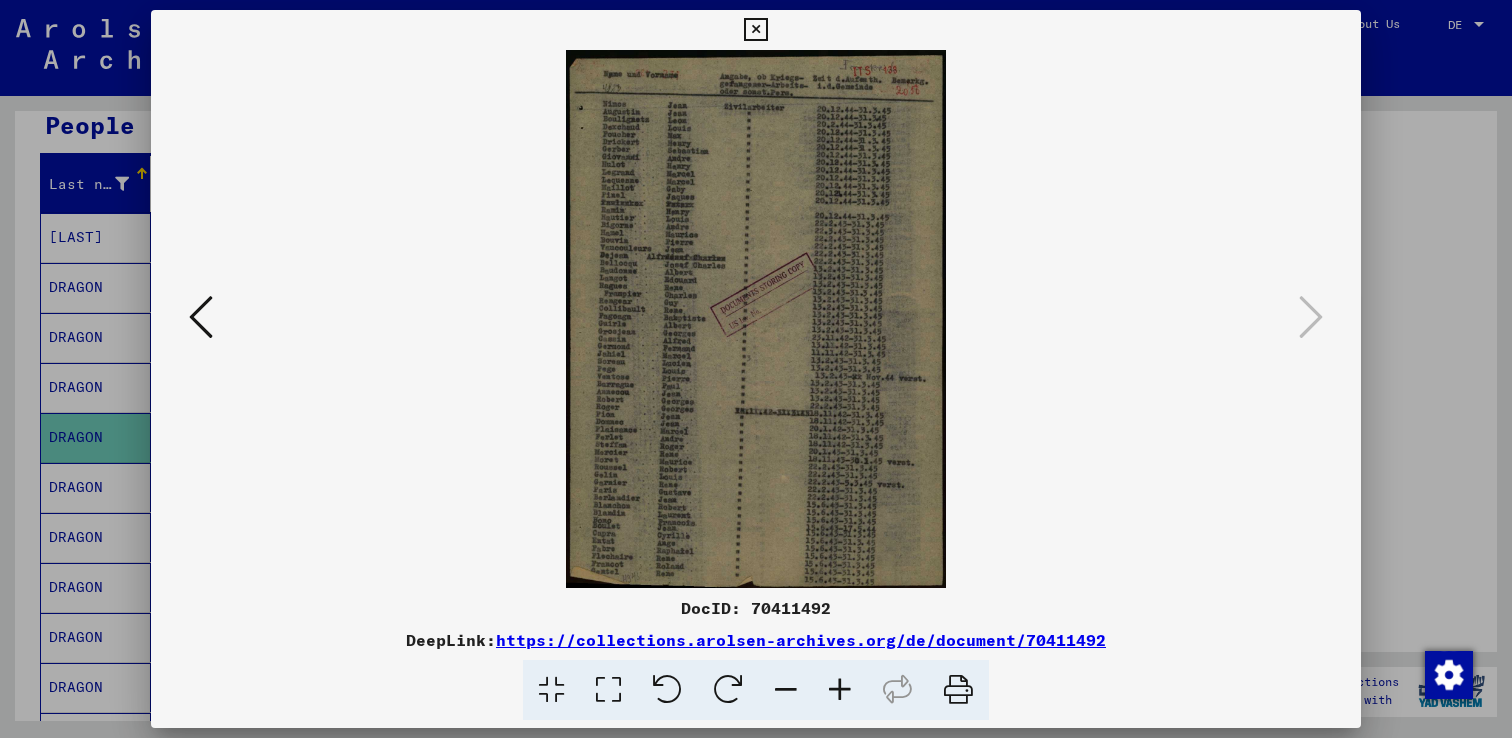 click at bounding box center (201, 317) 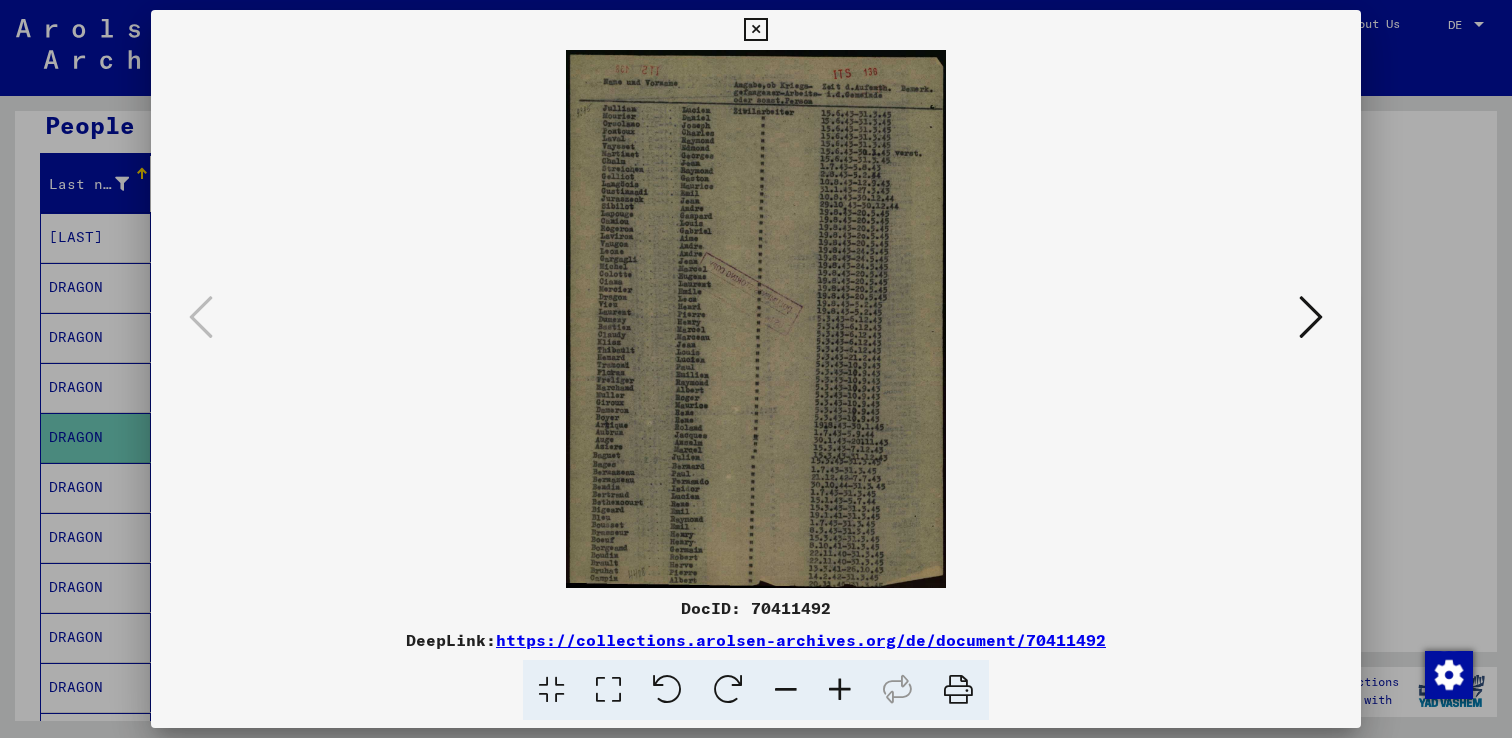click at bounding box center [756, 319] 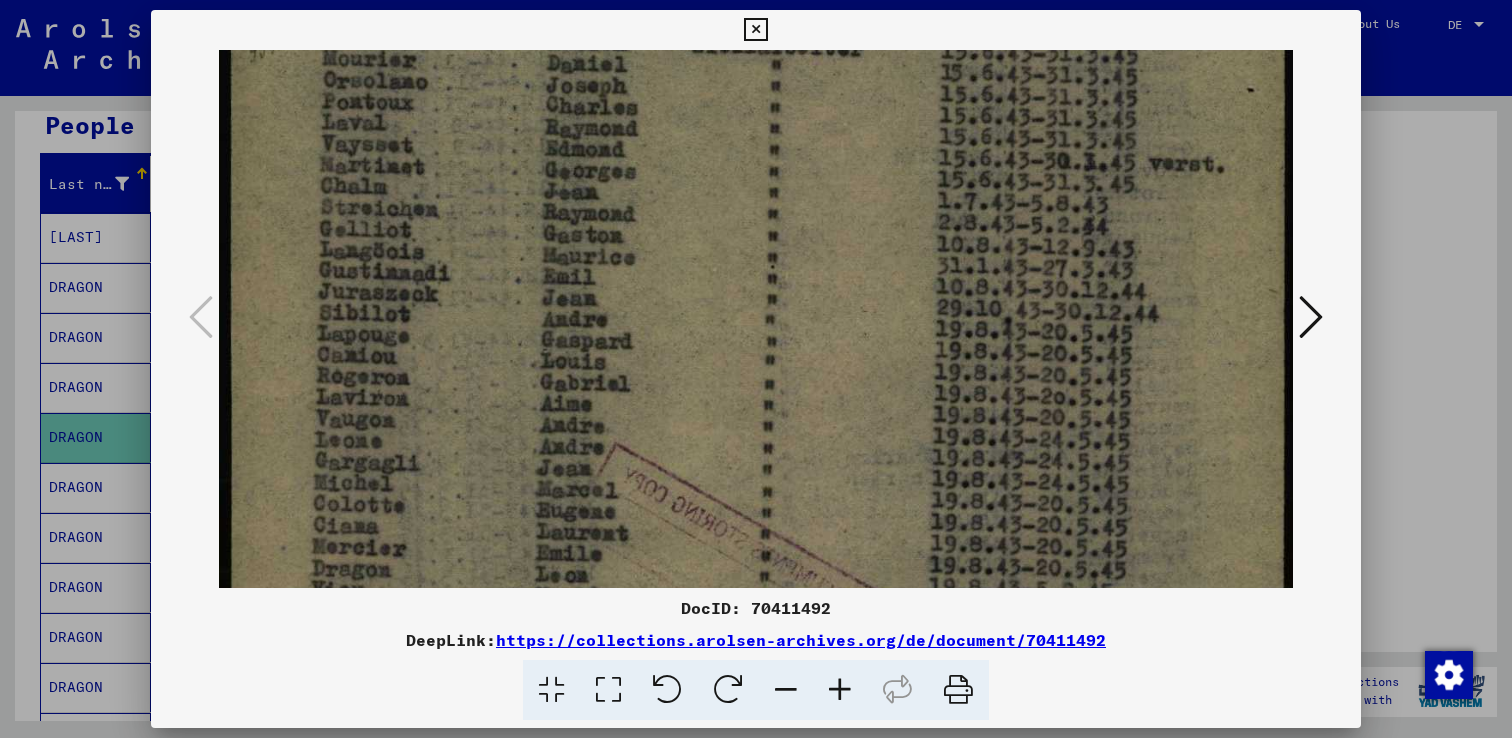 scroll, scrollTop: 270, scrollLeft: 0, axis: vertical 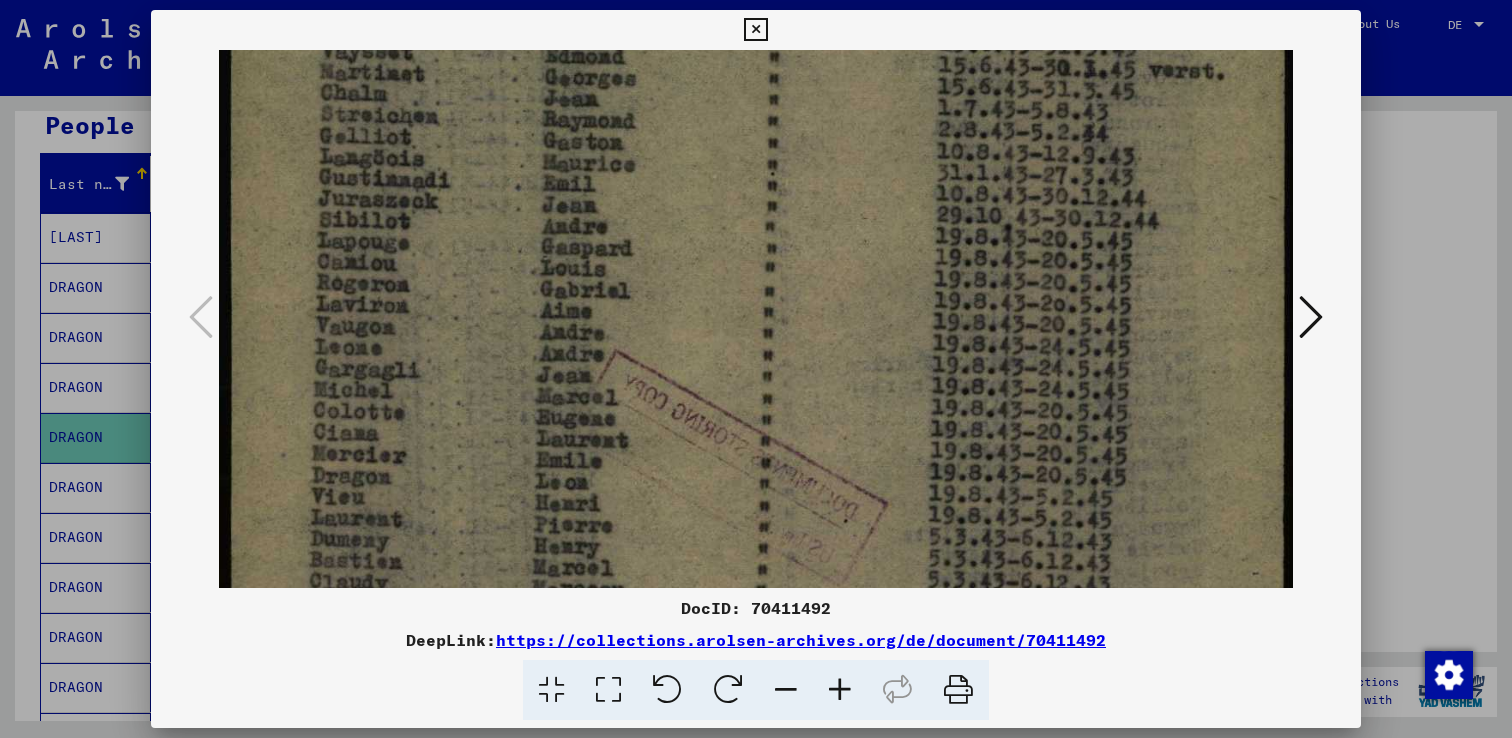 drag, startPoint x: 932, startPoint y: 509, endPoint x: 932, endPoint y: 239, distance: 270 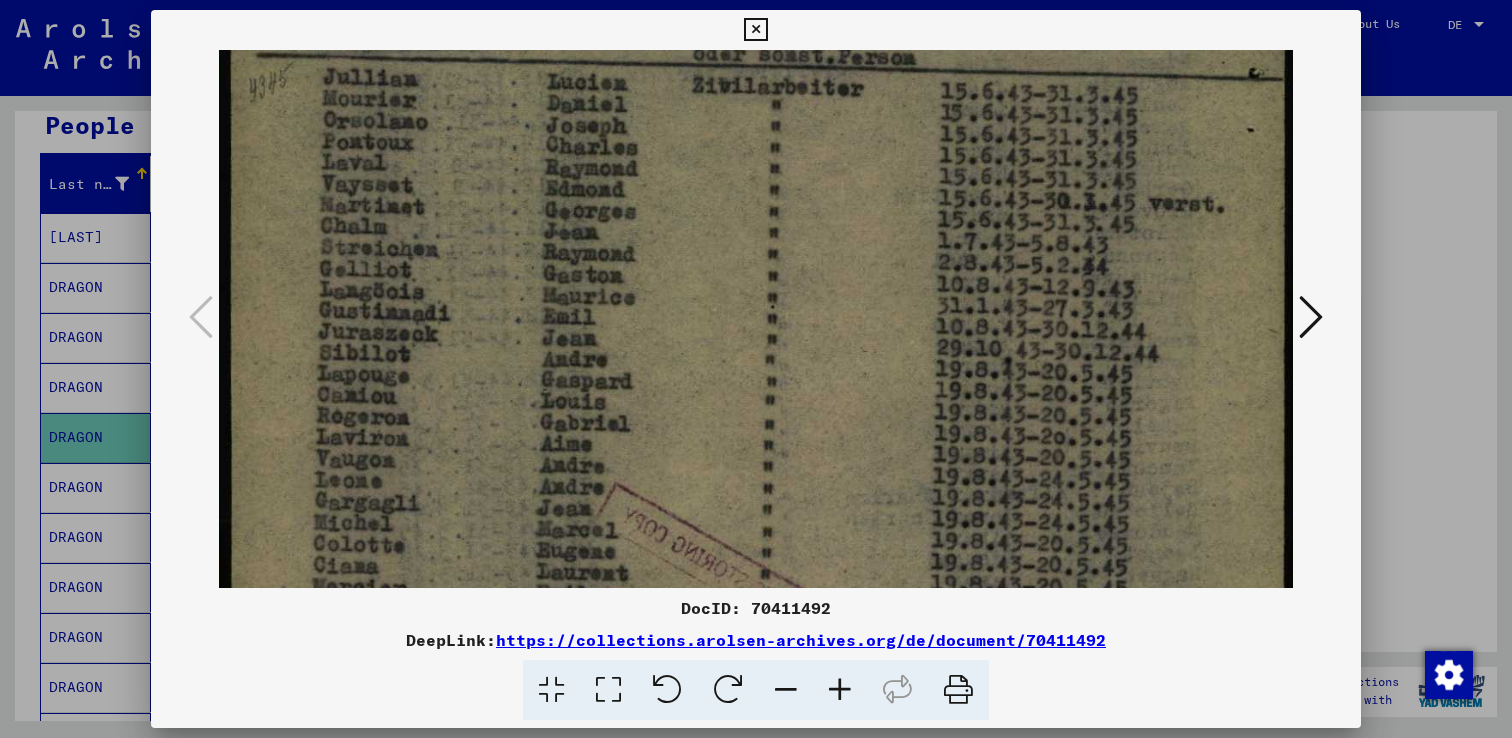 scroll, scrollTop: 0, scrollLeft: 0, axis: both 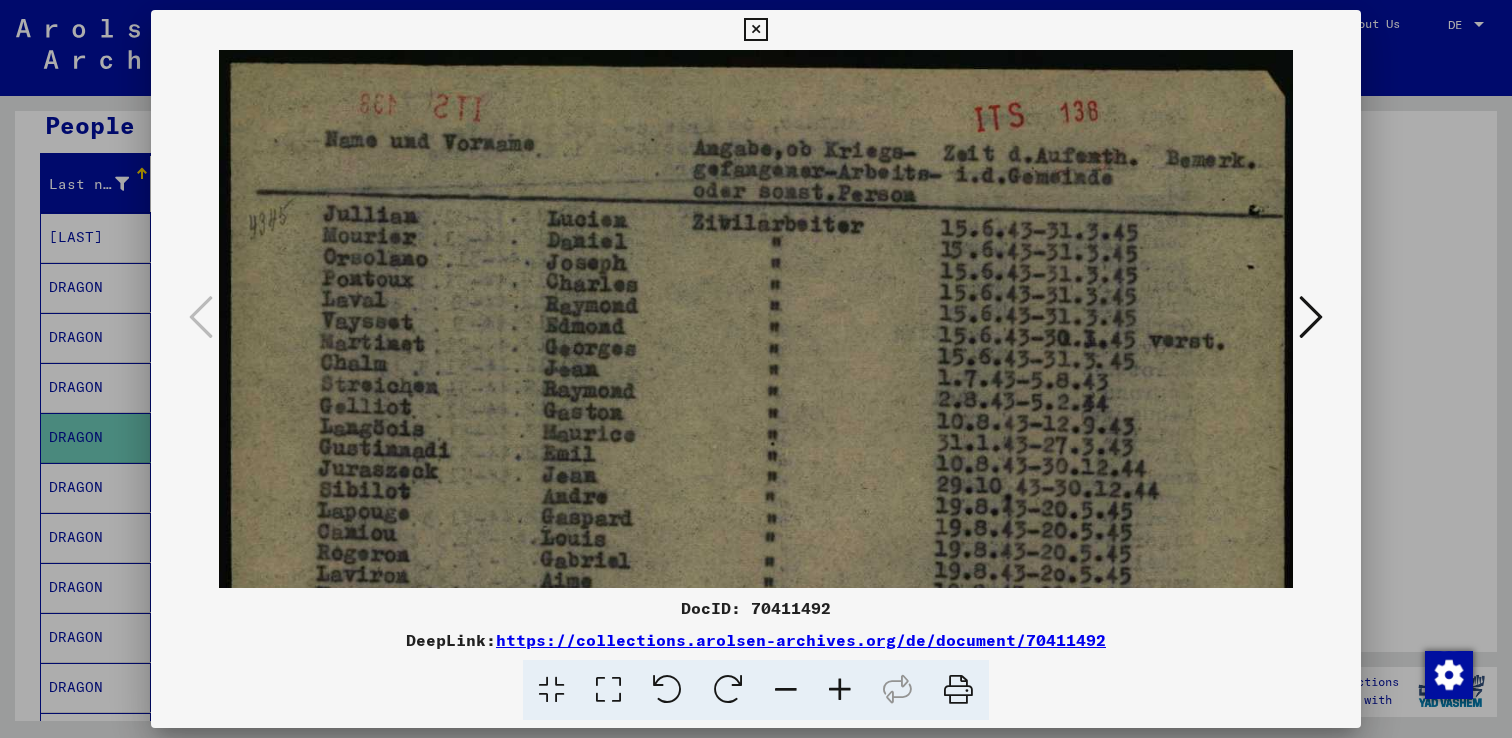 drag, startPoint x: 687, startPoint y: 313, endPoint x: 700, endPoint y: 678, distance: 365.23145 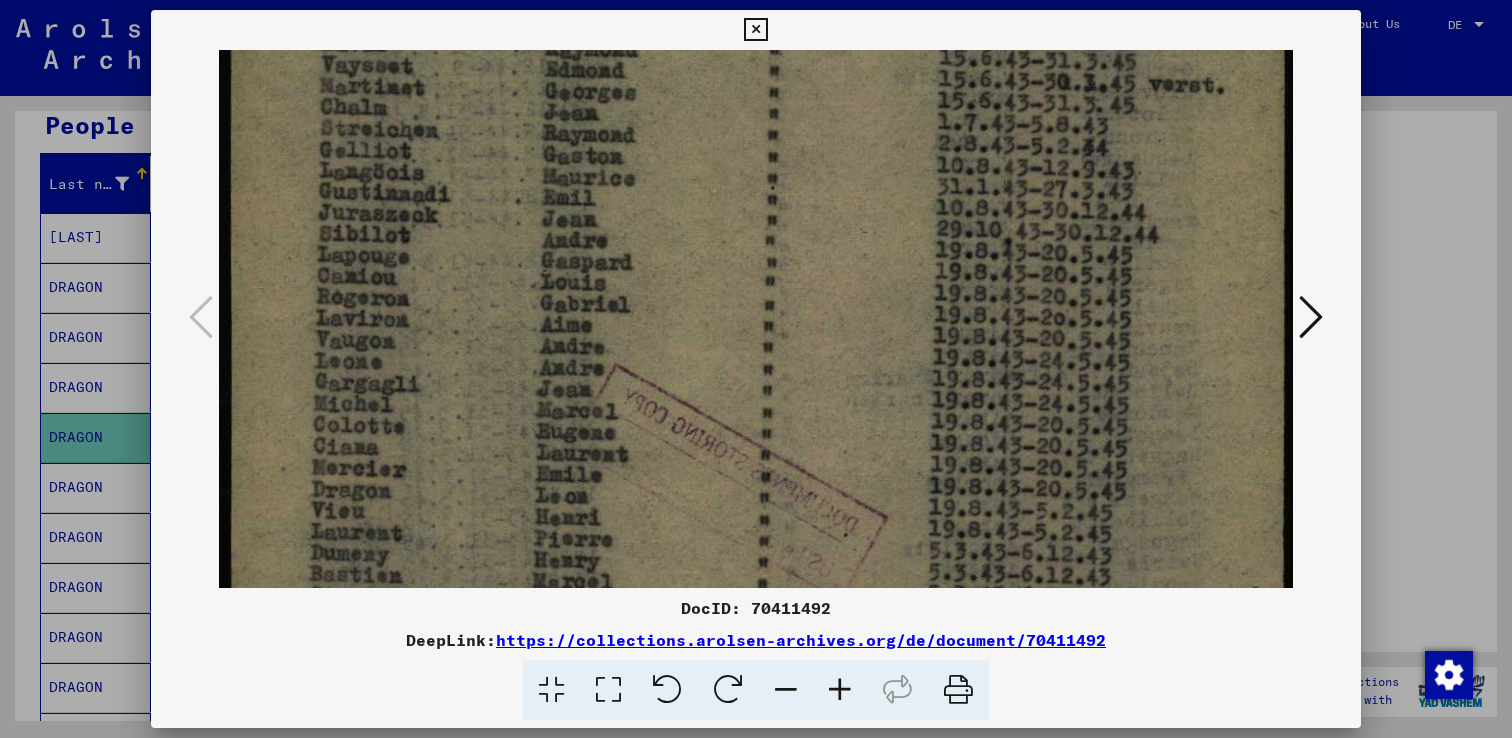 drag, startPoint x: 512, startPoint y: 508, endPoint x: 516, endPoint y: 256, distance: 252.03174 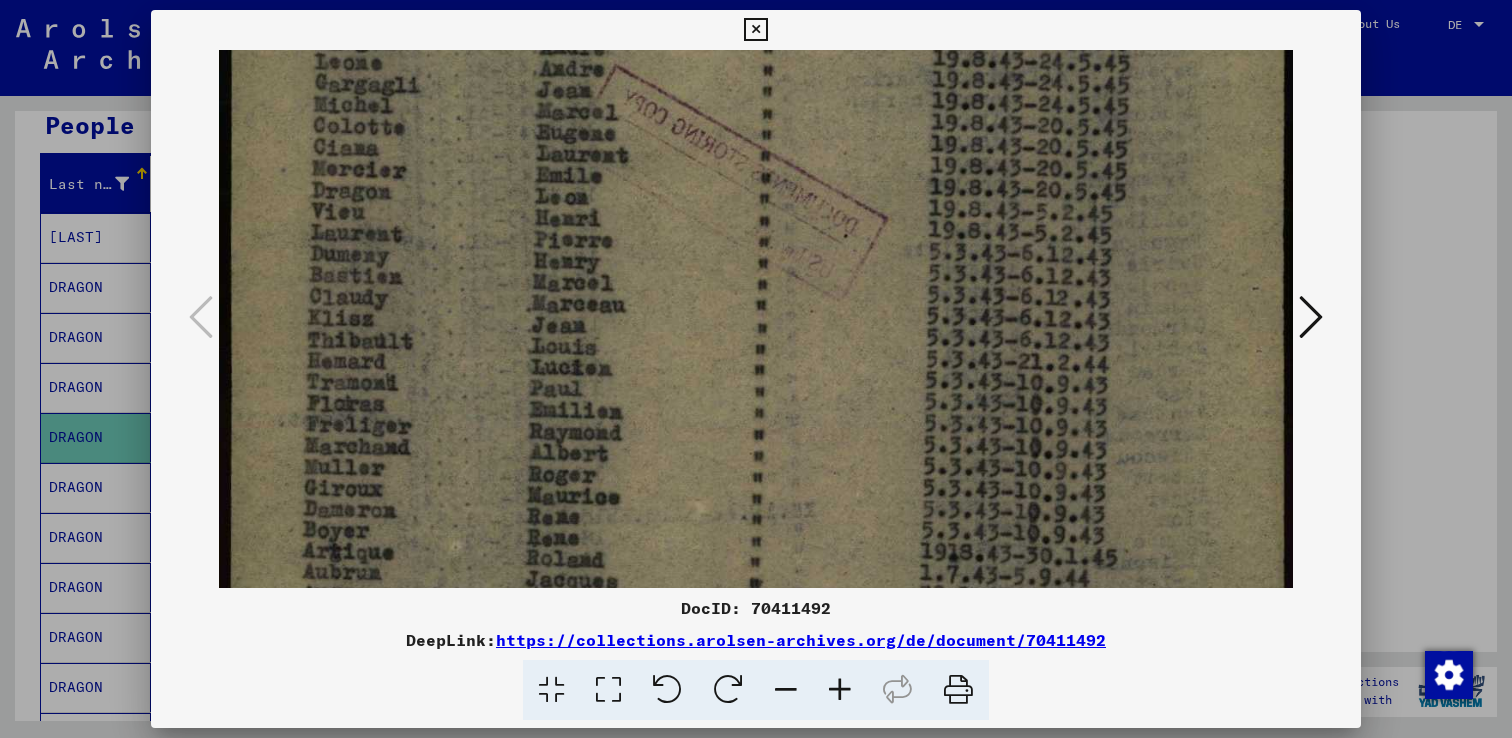 drag, startPoint x: 508, startPoint y: 442, endPoint x: 522, endPoint y: 145, distance: 297.32977 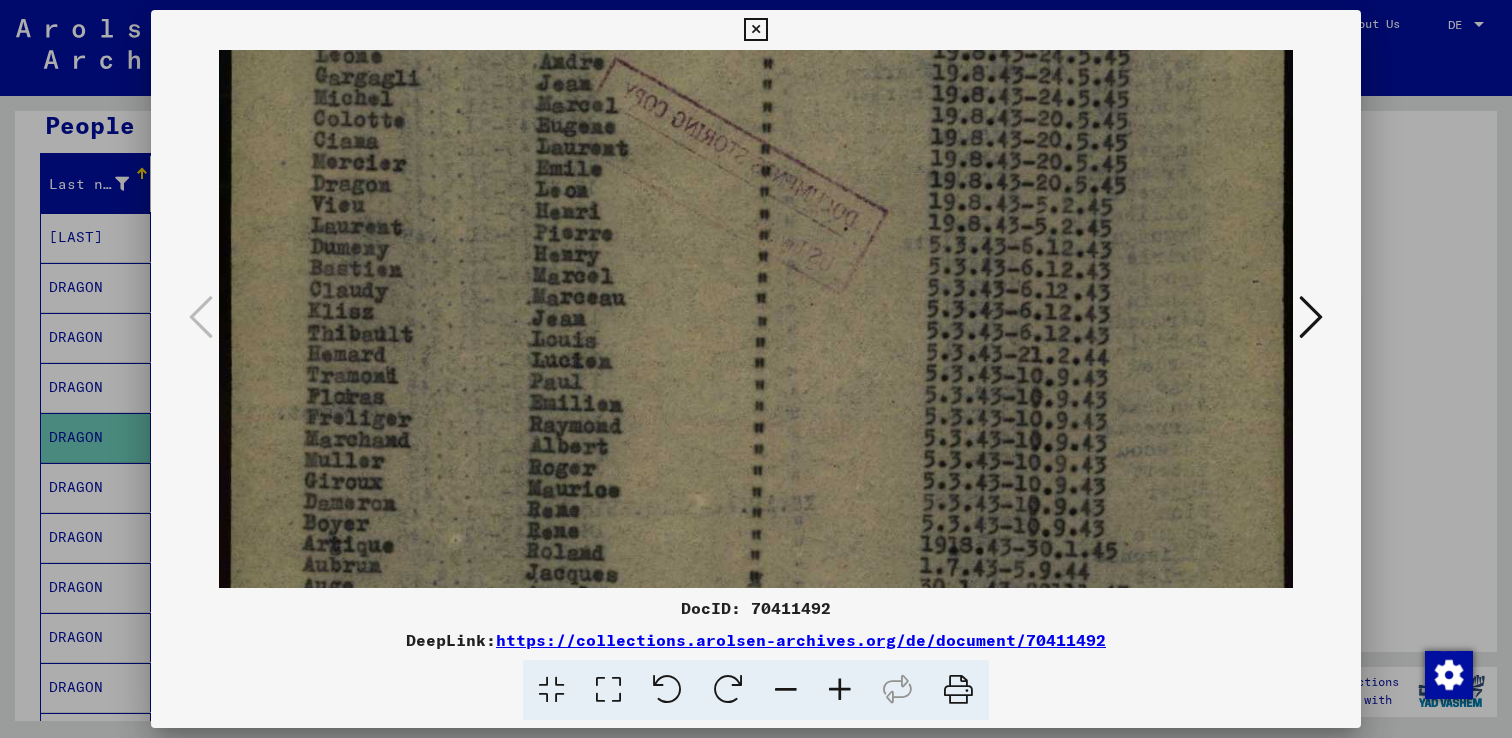 scroll, scrollTop: 561, scrollLeft: 0, axis: vertical 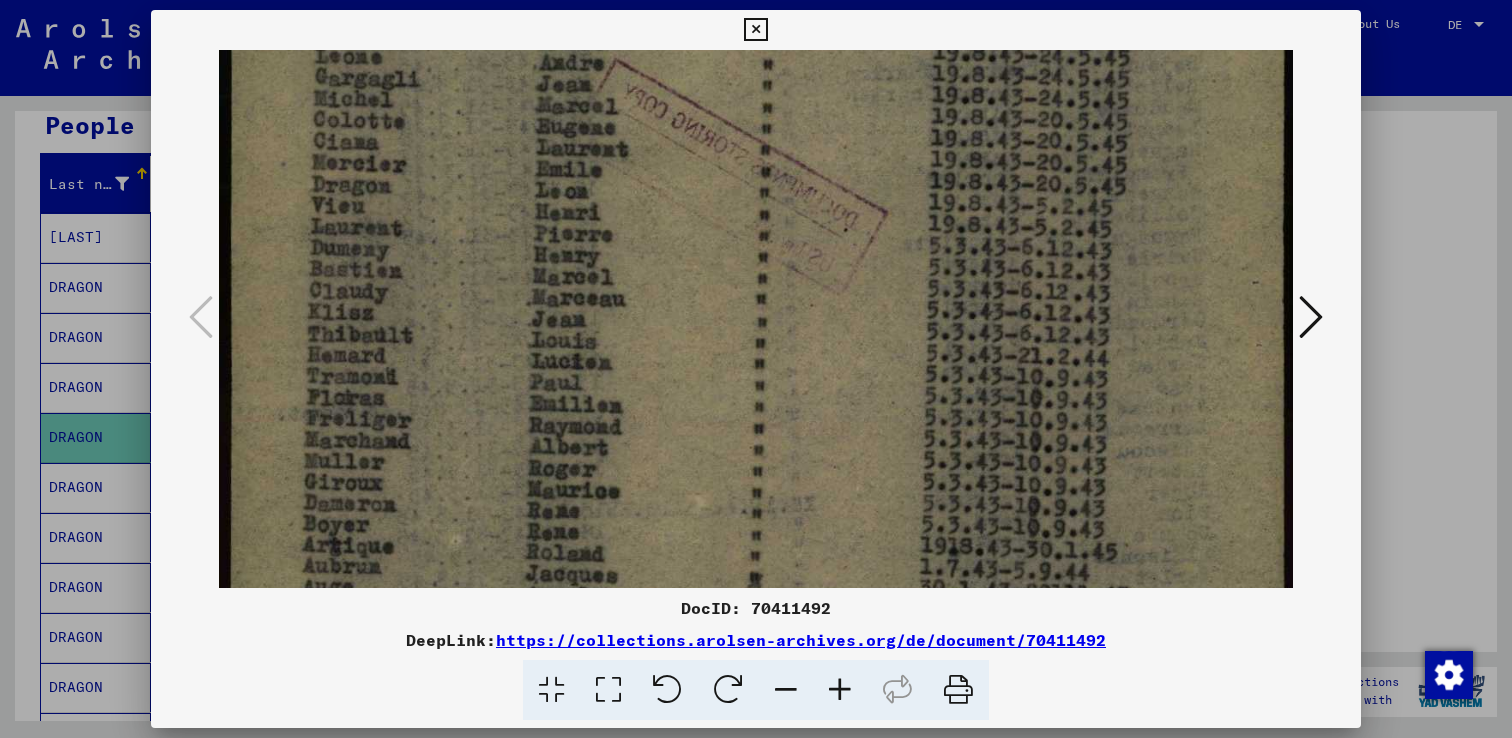 click at bounding box center [756, 247] 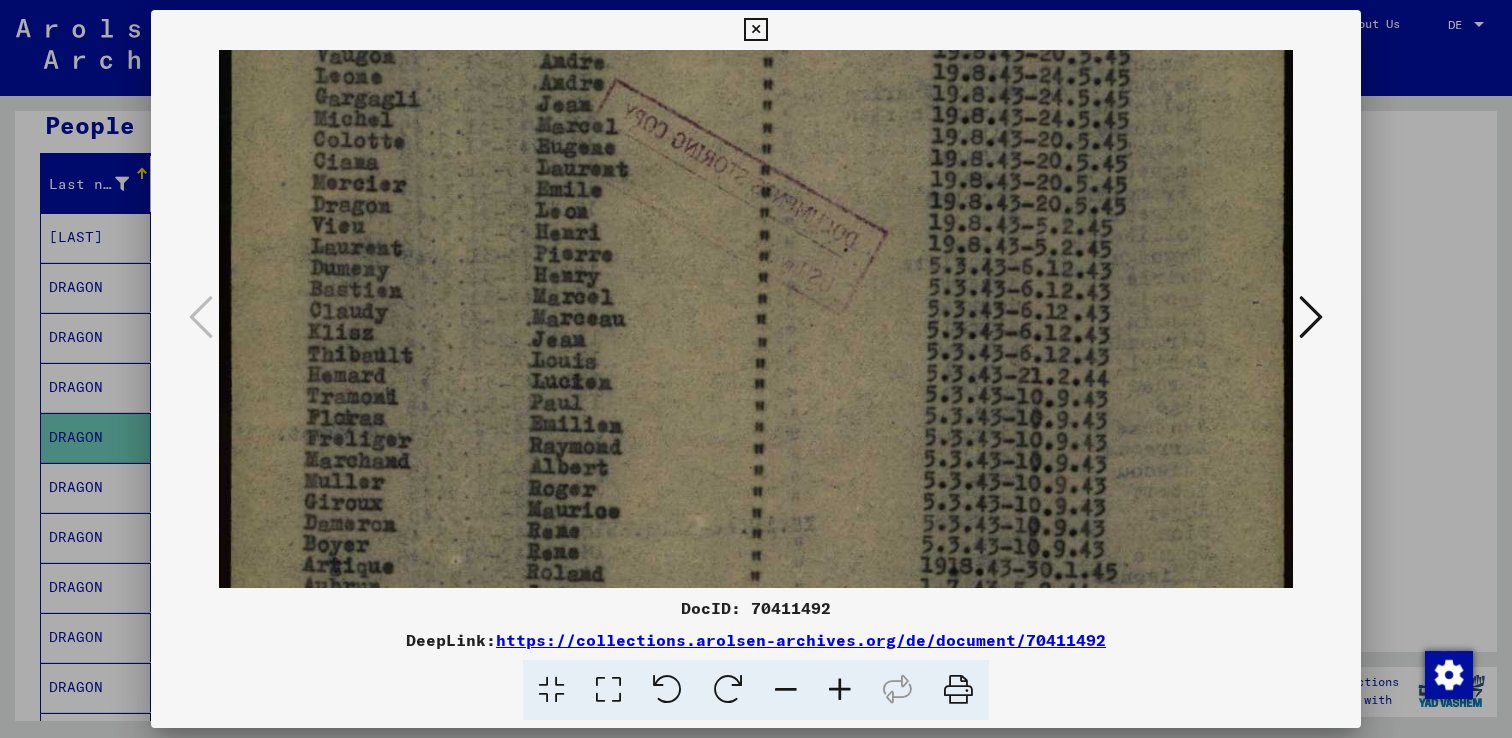 scroll, scrollTop: 533, scrollLeft: 0, axis: vertical 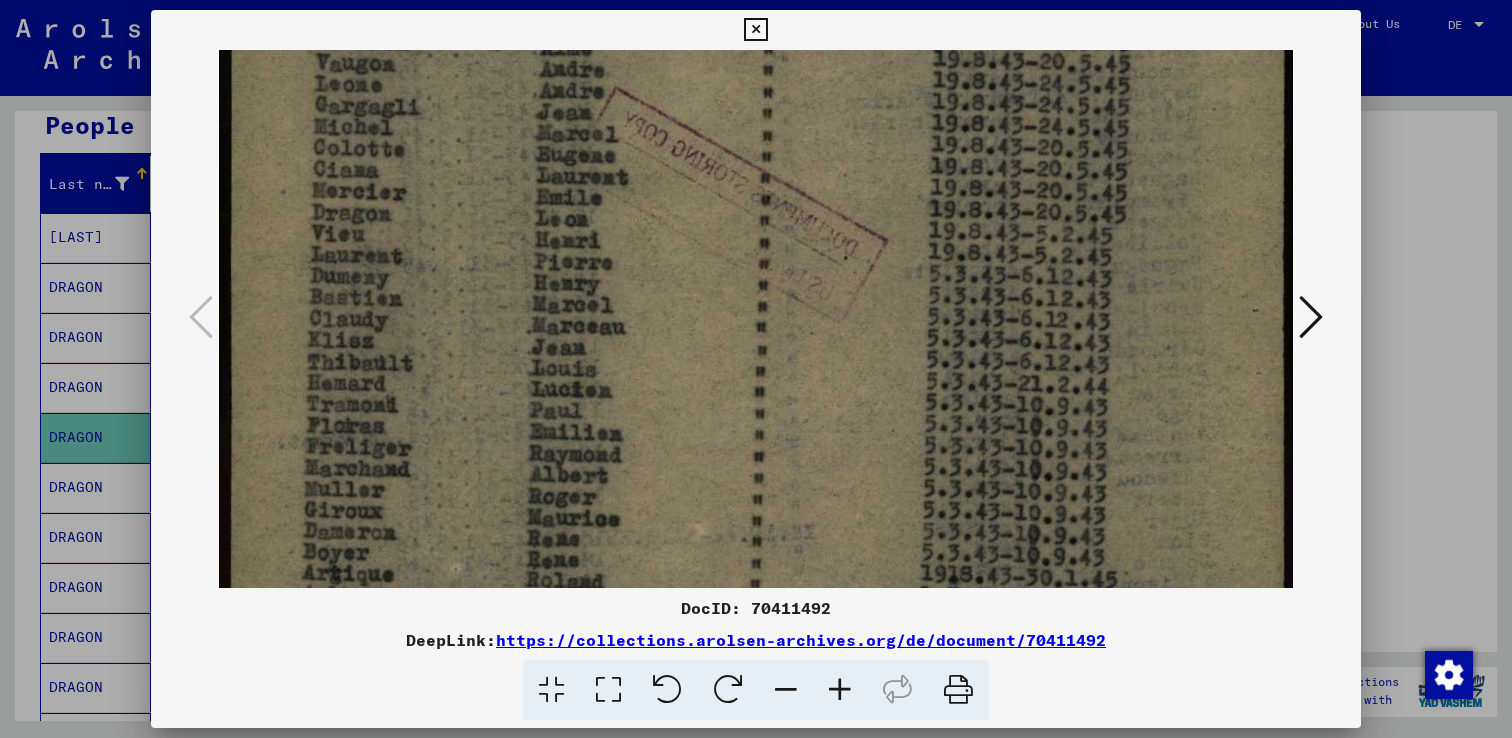 drag, startPoint x: 1072, startPoint y: 213, endPoint x: 1072, endPoint y: 241, distance: 28 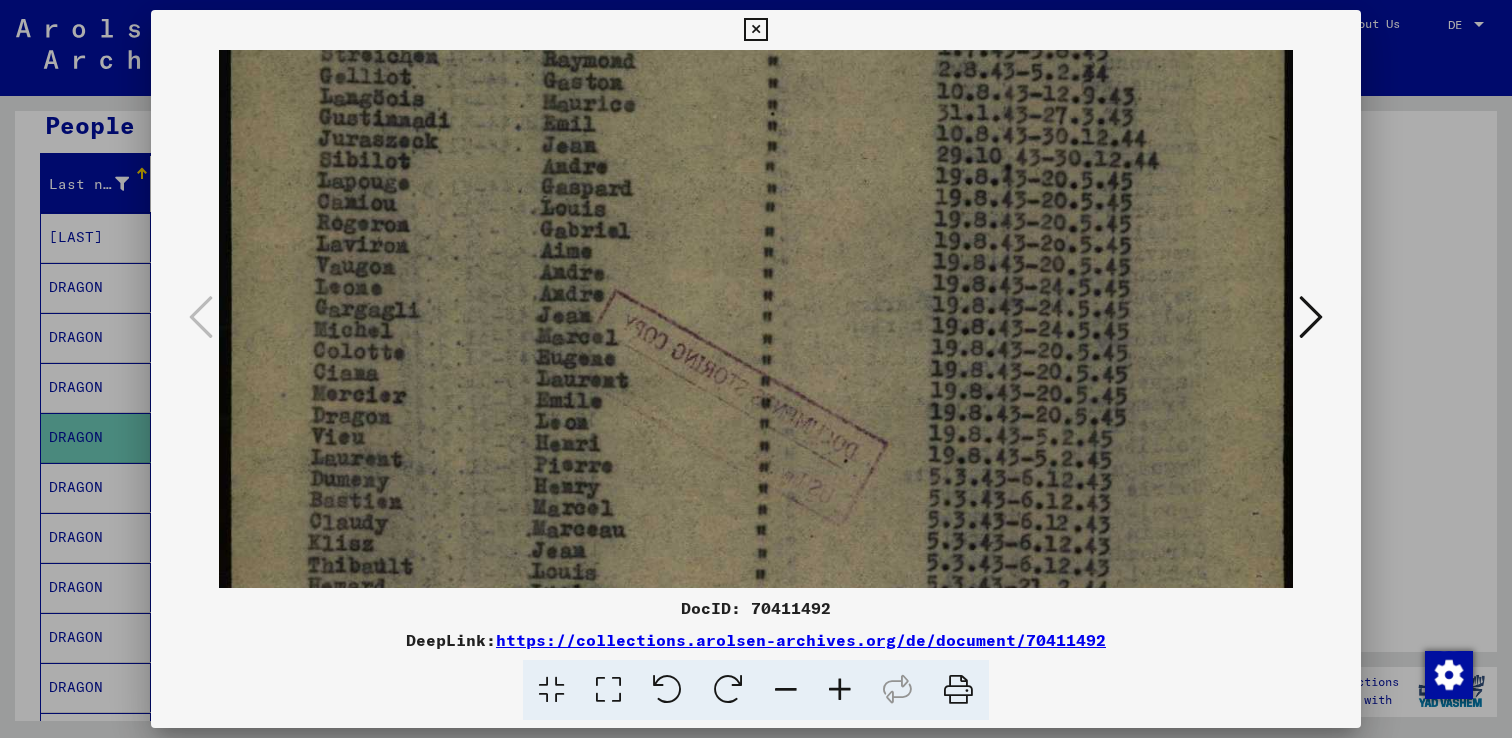 drag, startPoint x: 1075, startPoint y: 193, endPoint x: 1077, endPoint y: 395, distance: 202.0099 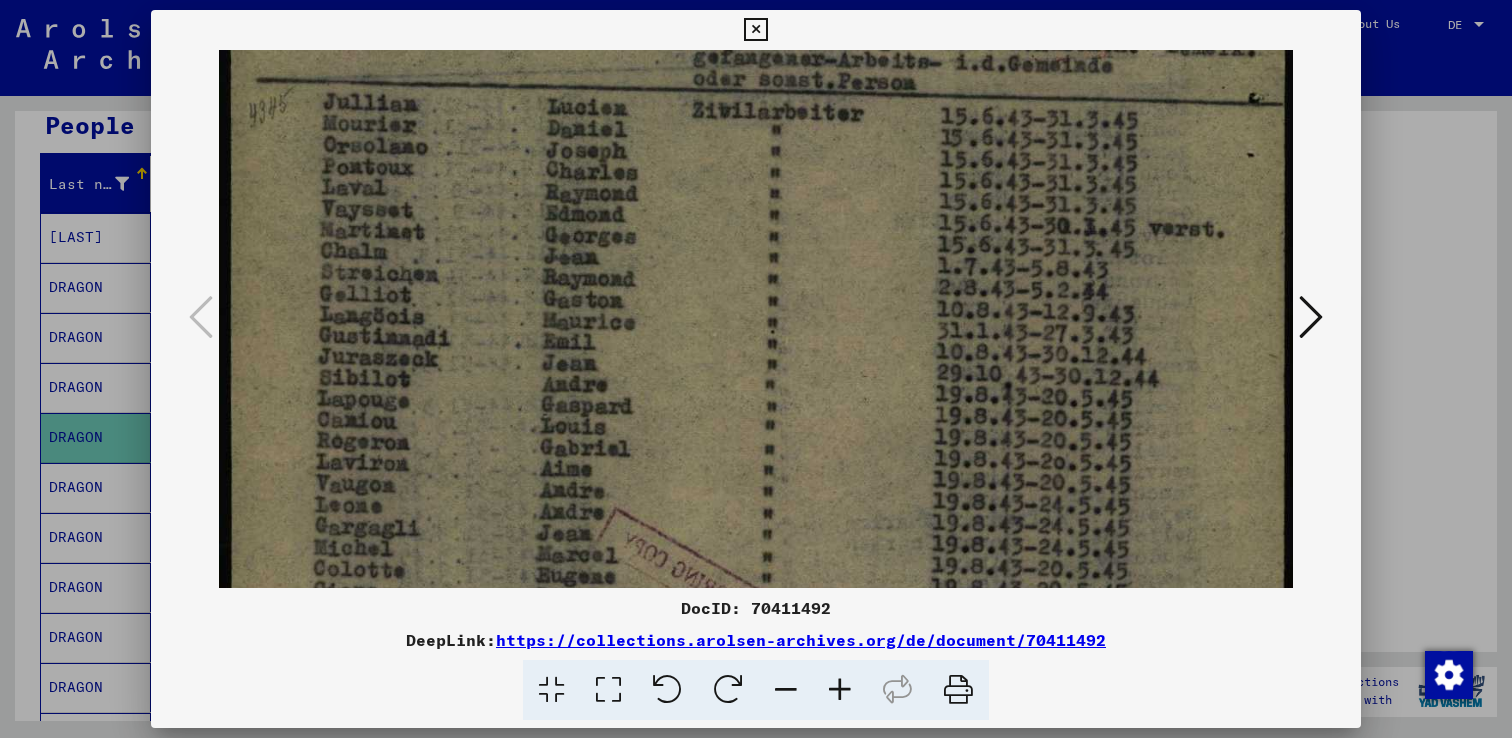 drag, startPoint x: 1062, startPoint y: 197, endPoint x: 1063, endPoint y: 414, distance: 217.0023 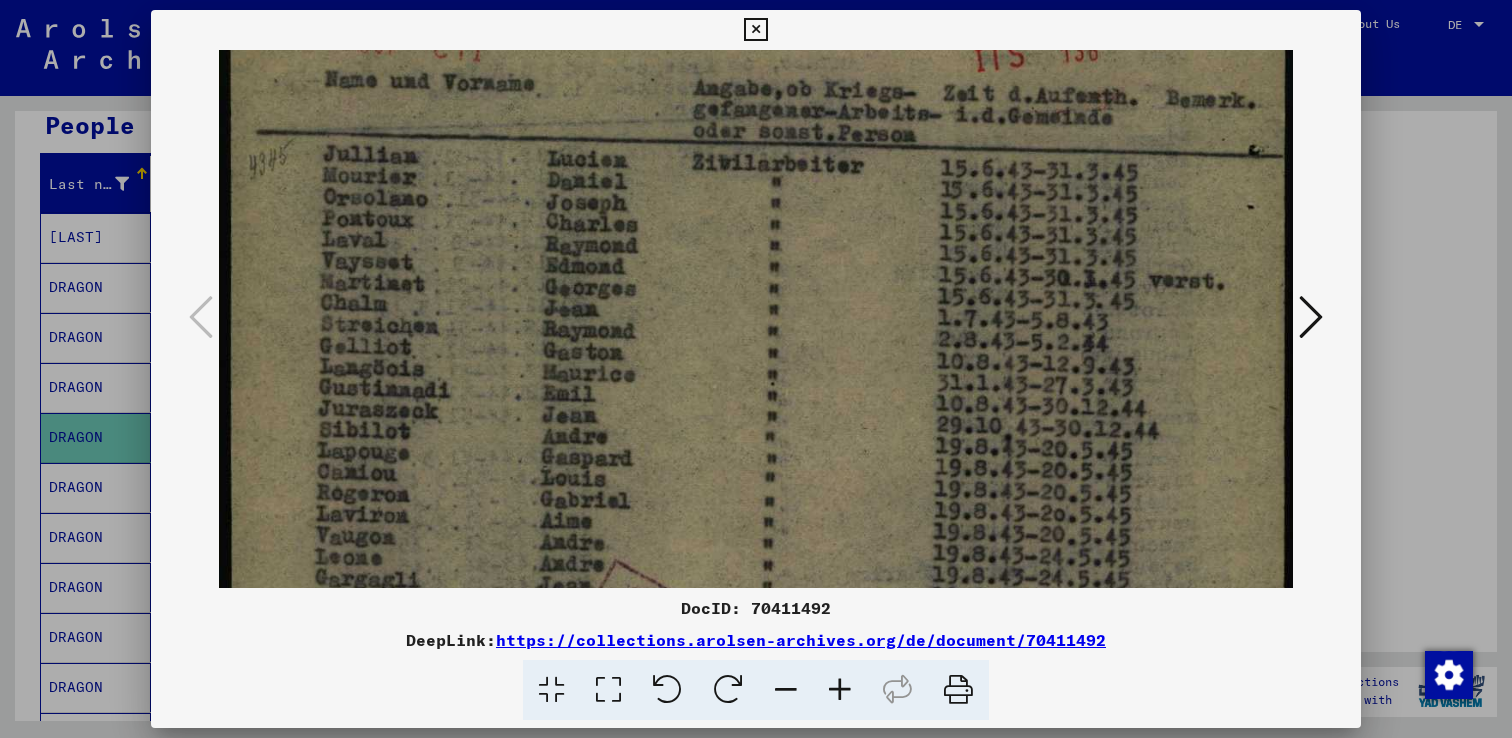 scroll, scrollTop: 25, scrollLeft: 0, axis: vertical 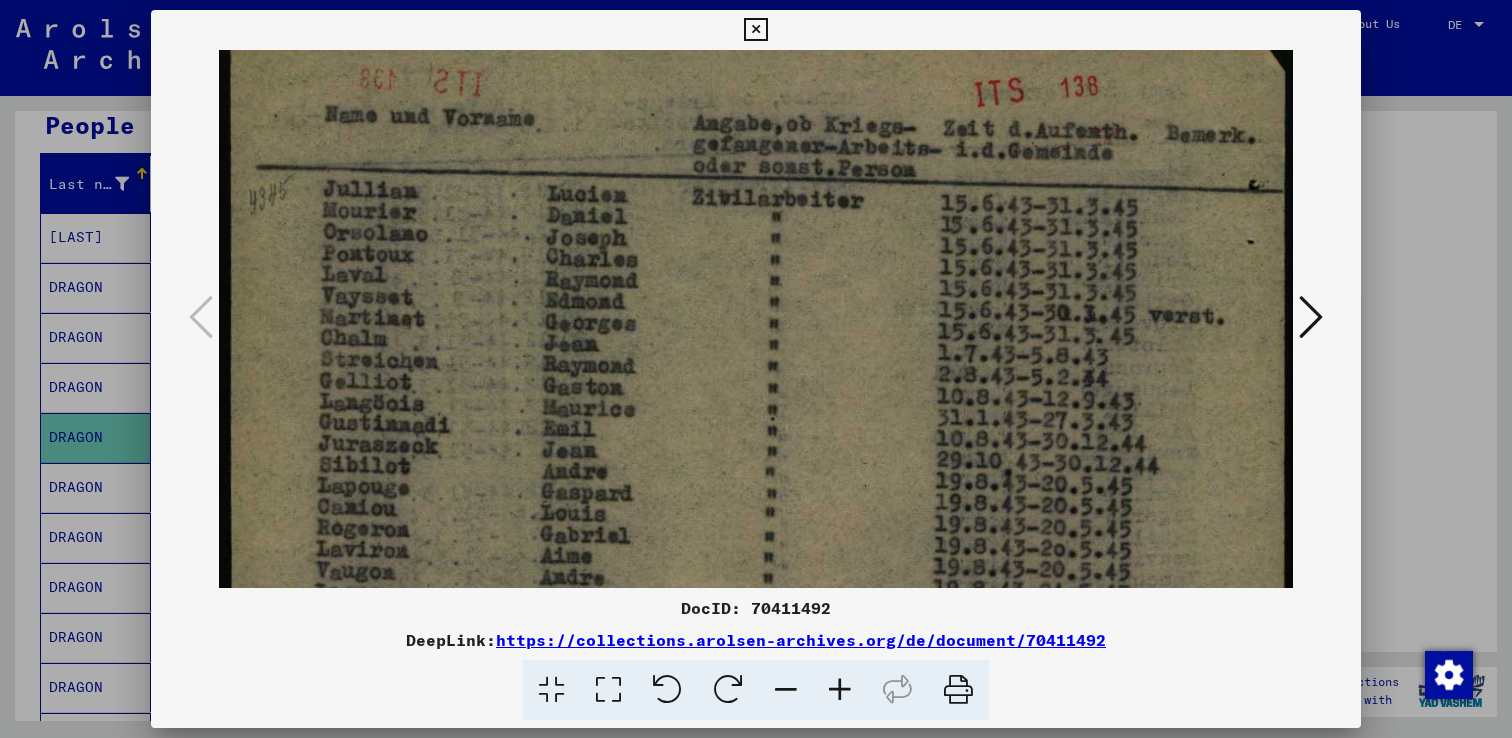 drag, startPoint x: 1057, startPoint y: 267, endPoint x: 1057, endPoint y: 356, distance: 89 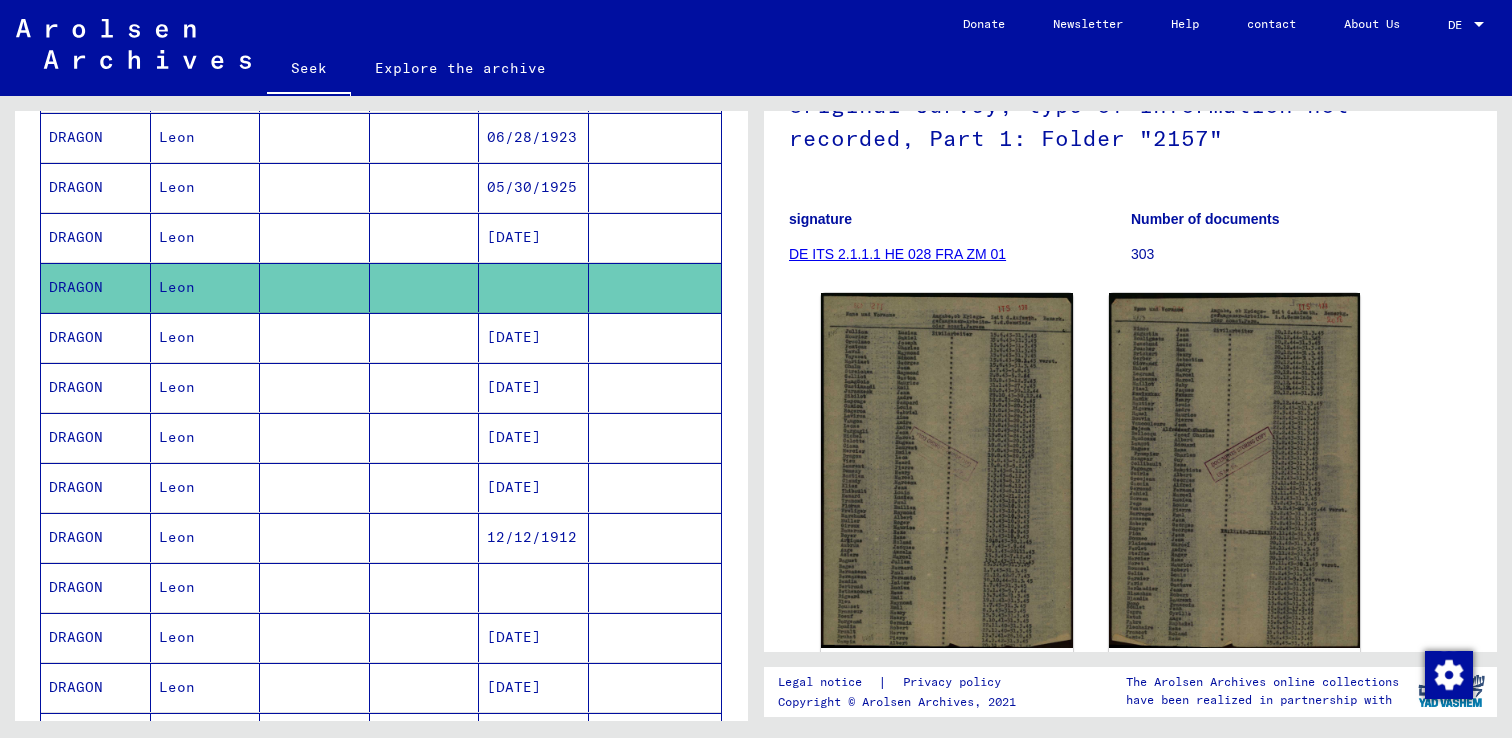 scroll, scrollTop: 350, scrollLeft: 0, axis: vertical 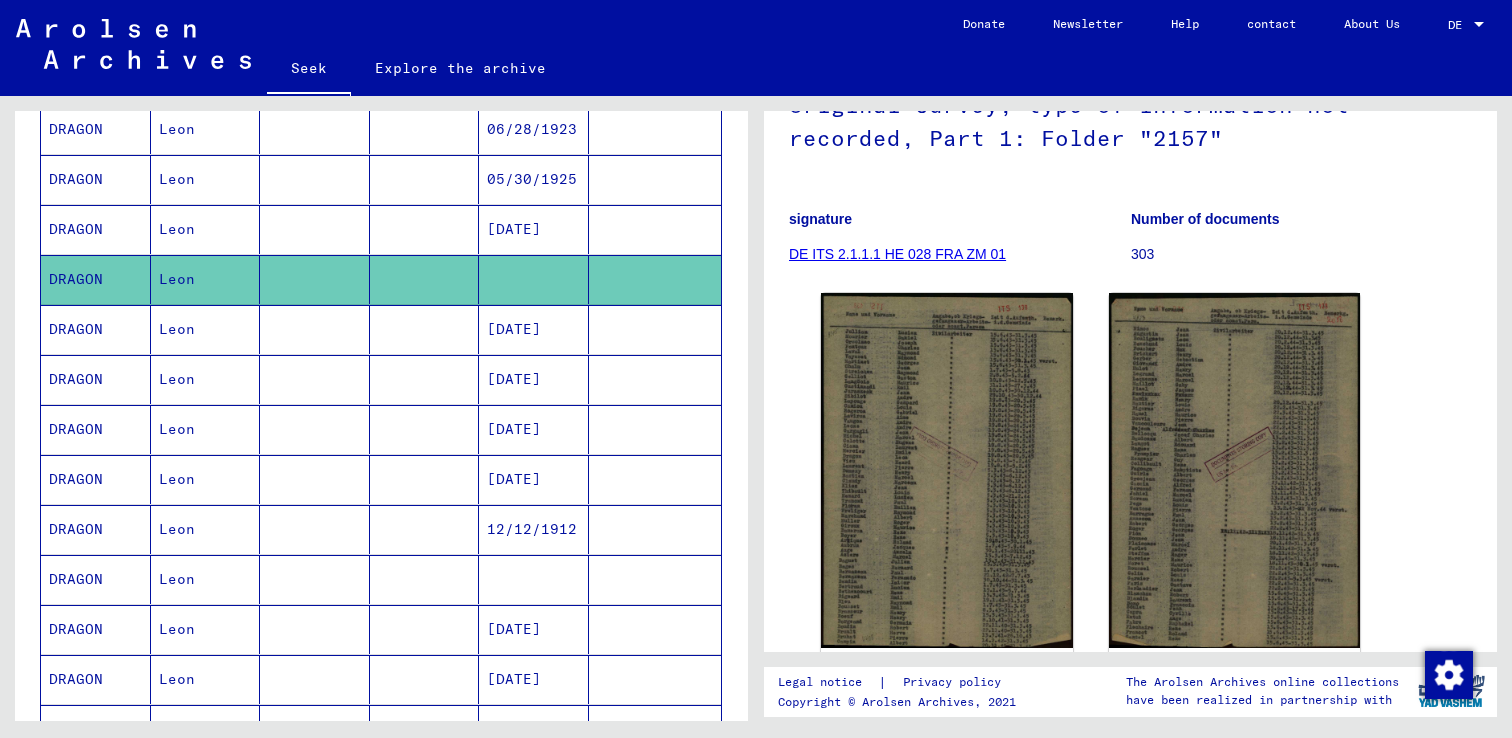click on "Leon" at bounding box center [206, 379] 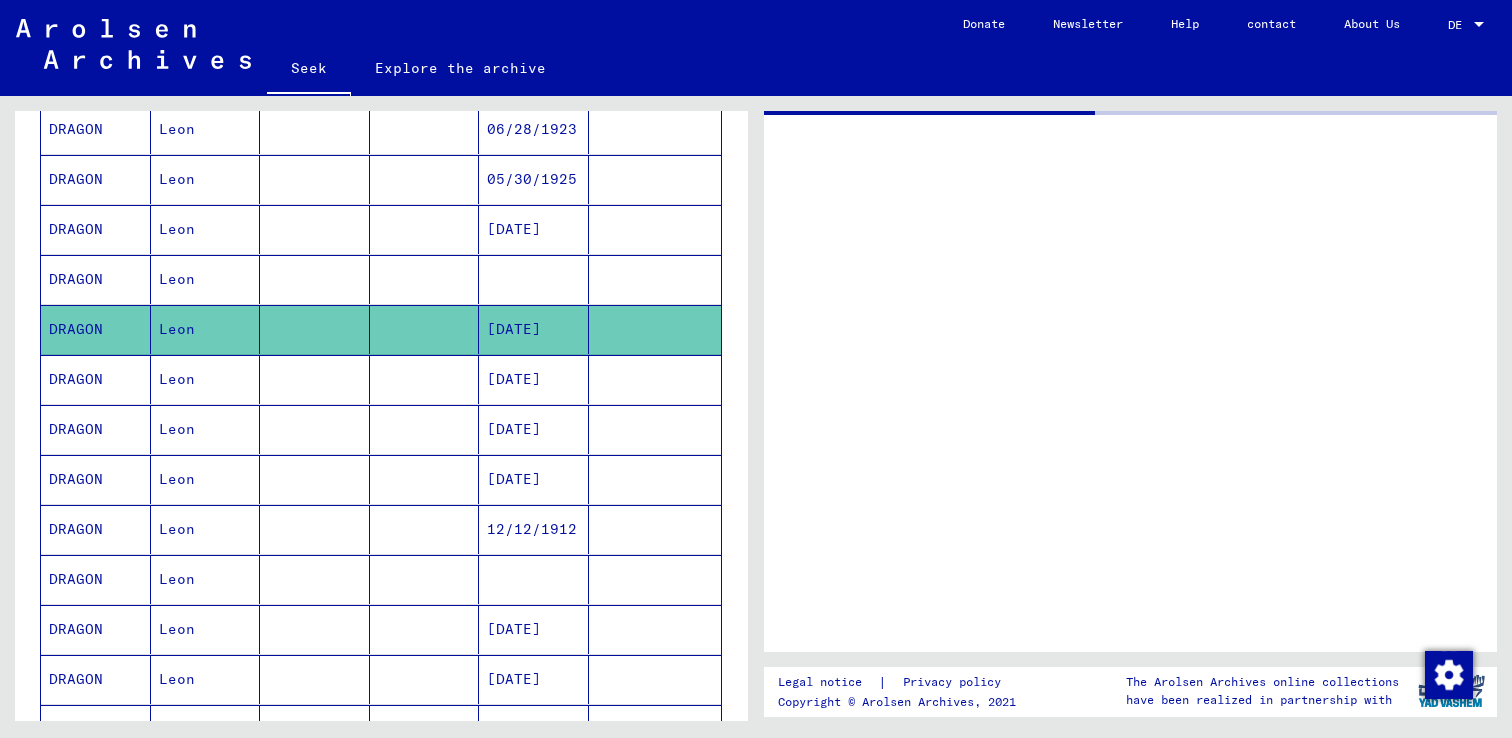 scroll, scrollTop: 0, scrollLeft: 0, axis: both 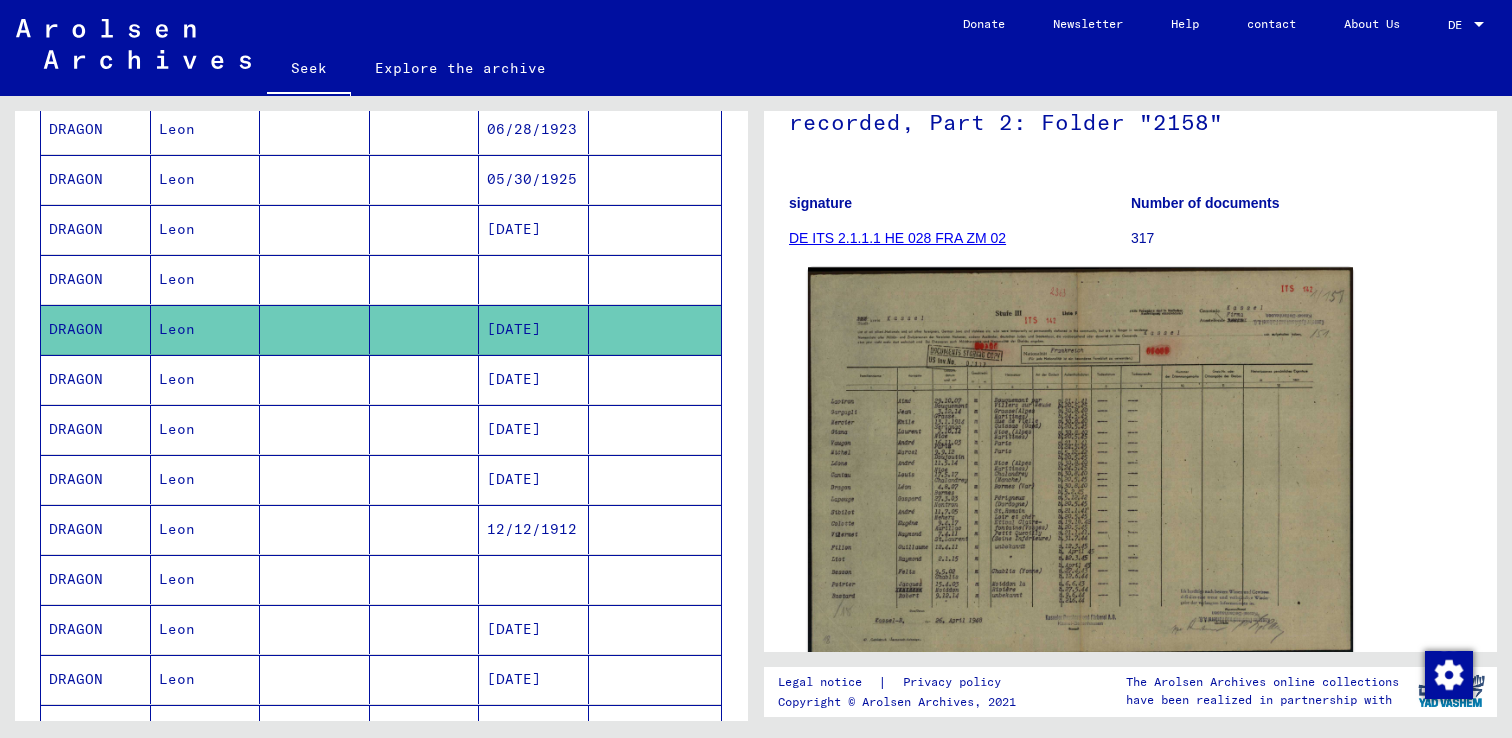 click 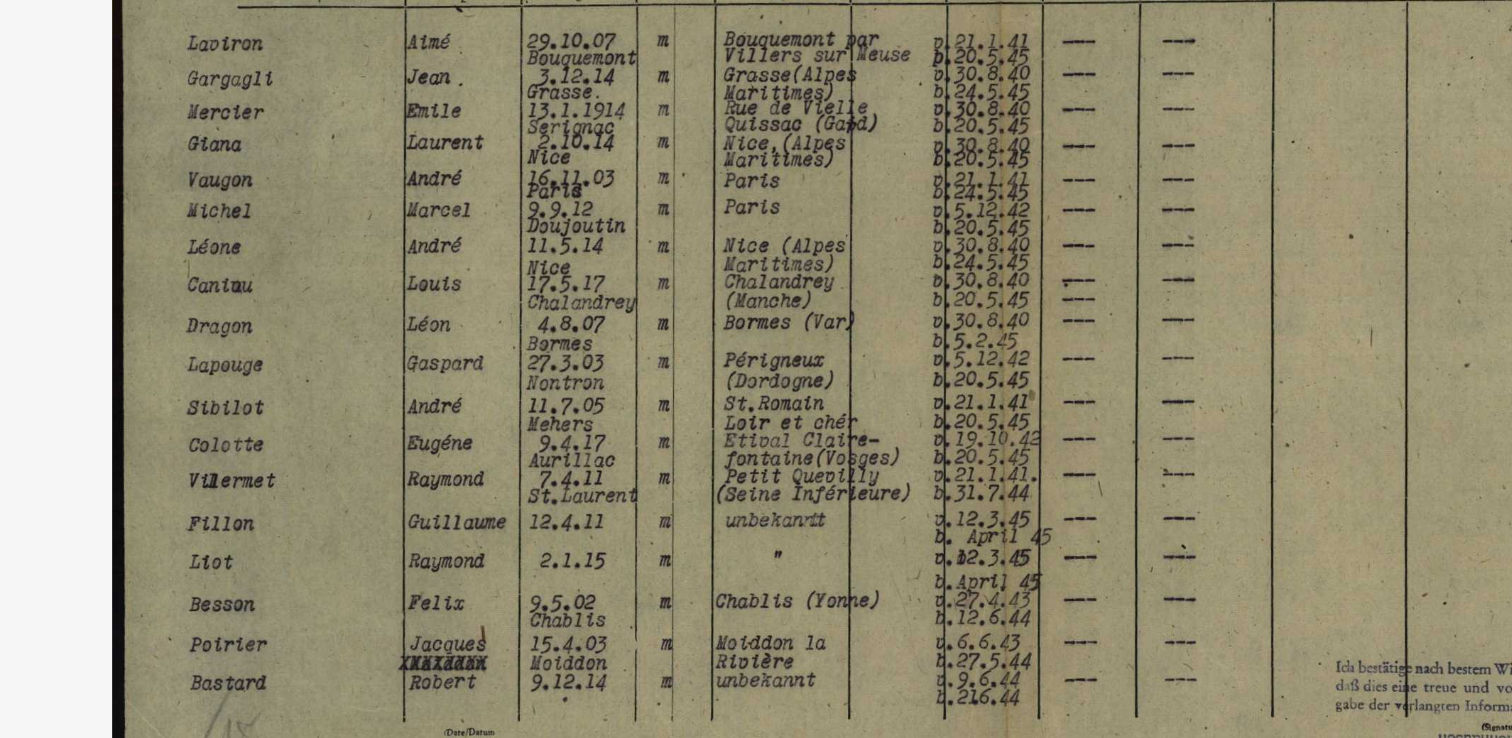 click at bounding box center (756, 319) 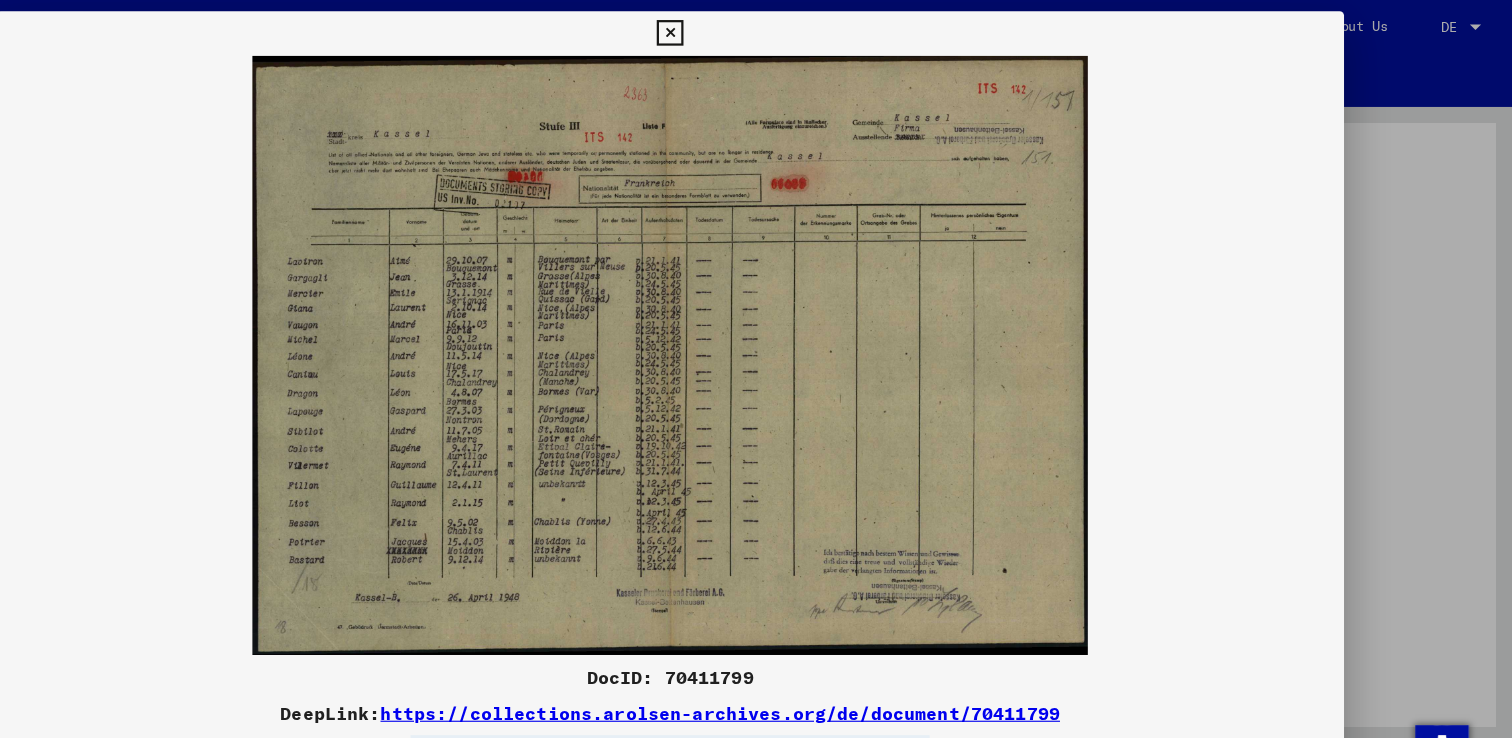click at bounding box center [755, 30] 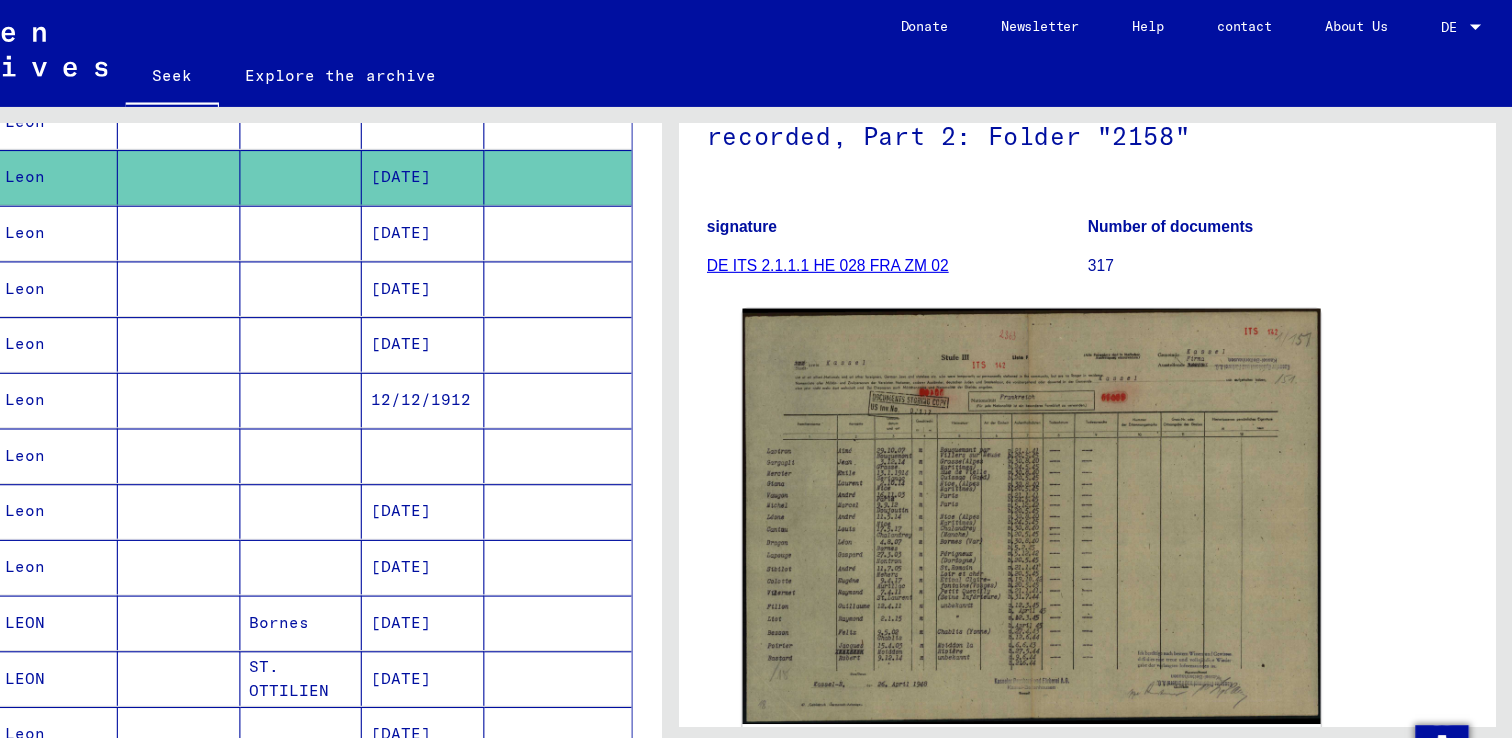 scroll, scrollTop: 521, scrollLeft: 0, axis: vertical 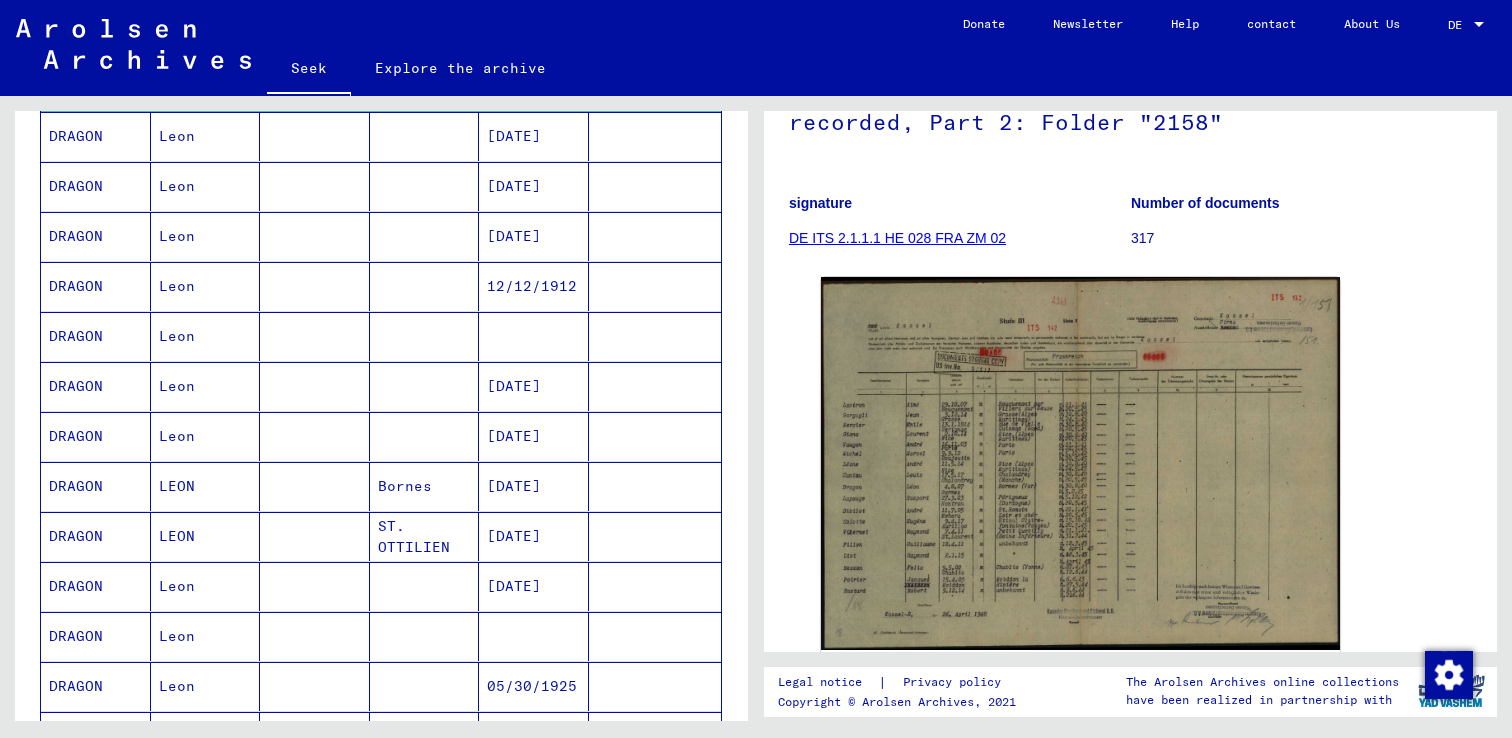 click at bounding box center [315, 586] 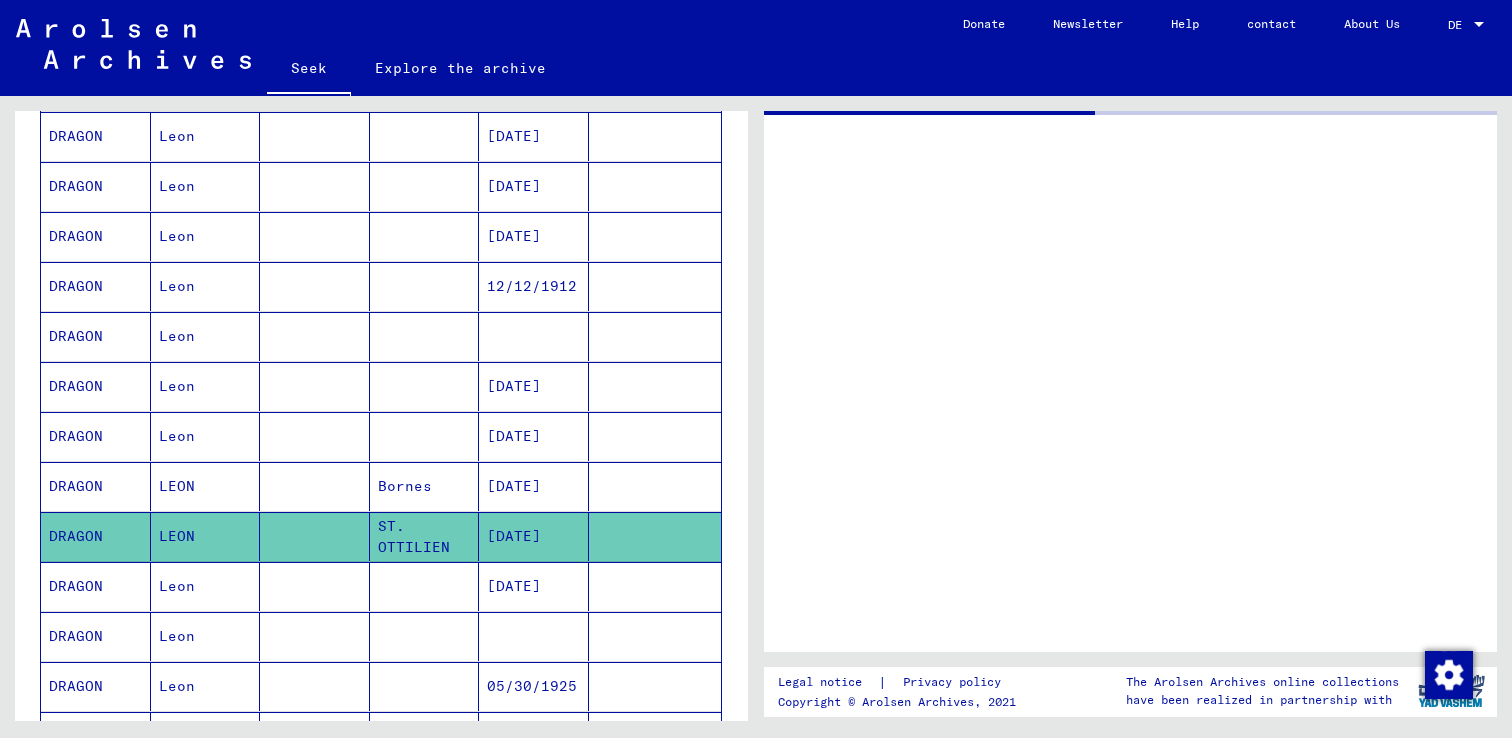 scroll, scrollTop: 0, scrollLeft: 0, axis: both 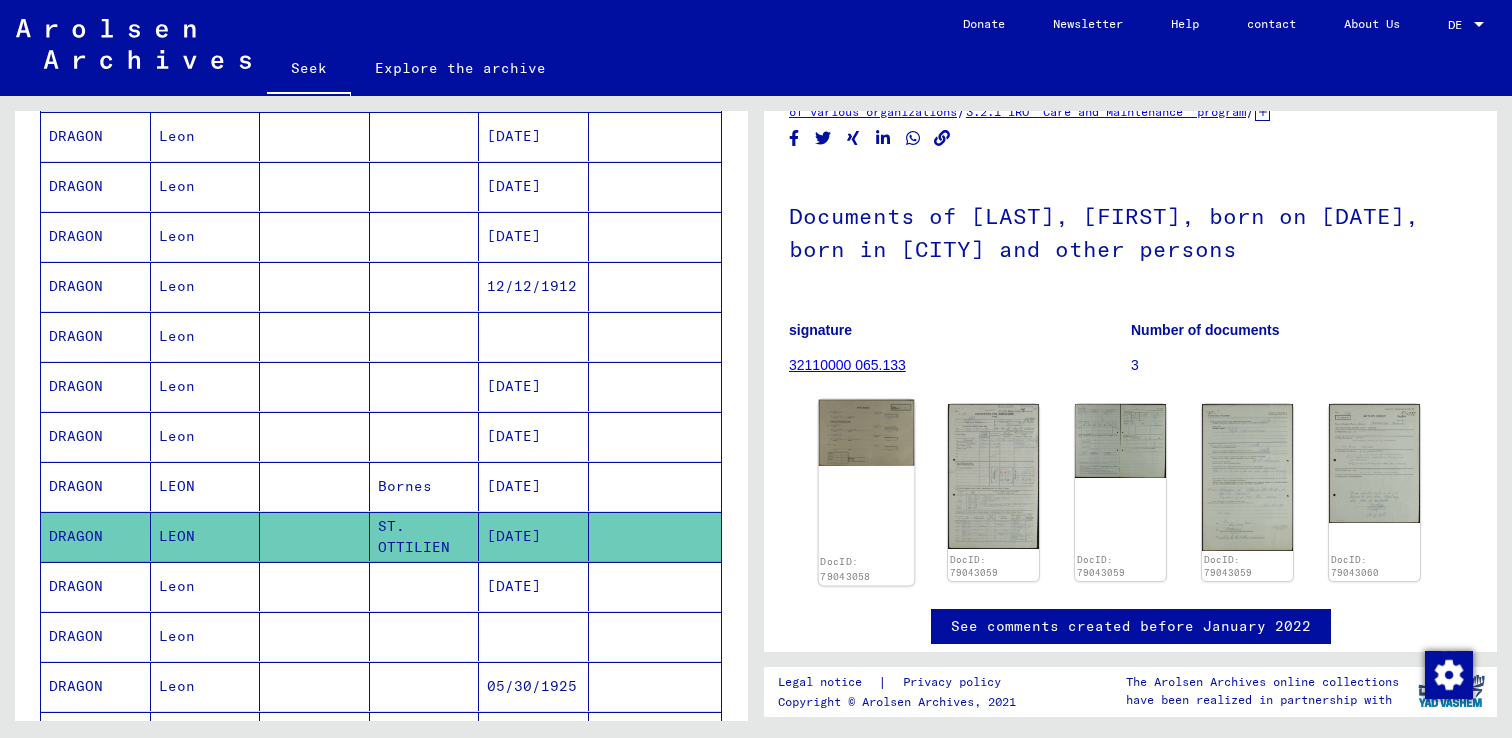 click 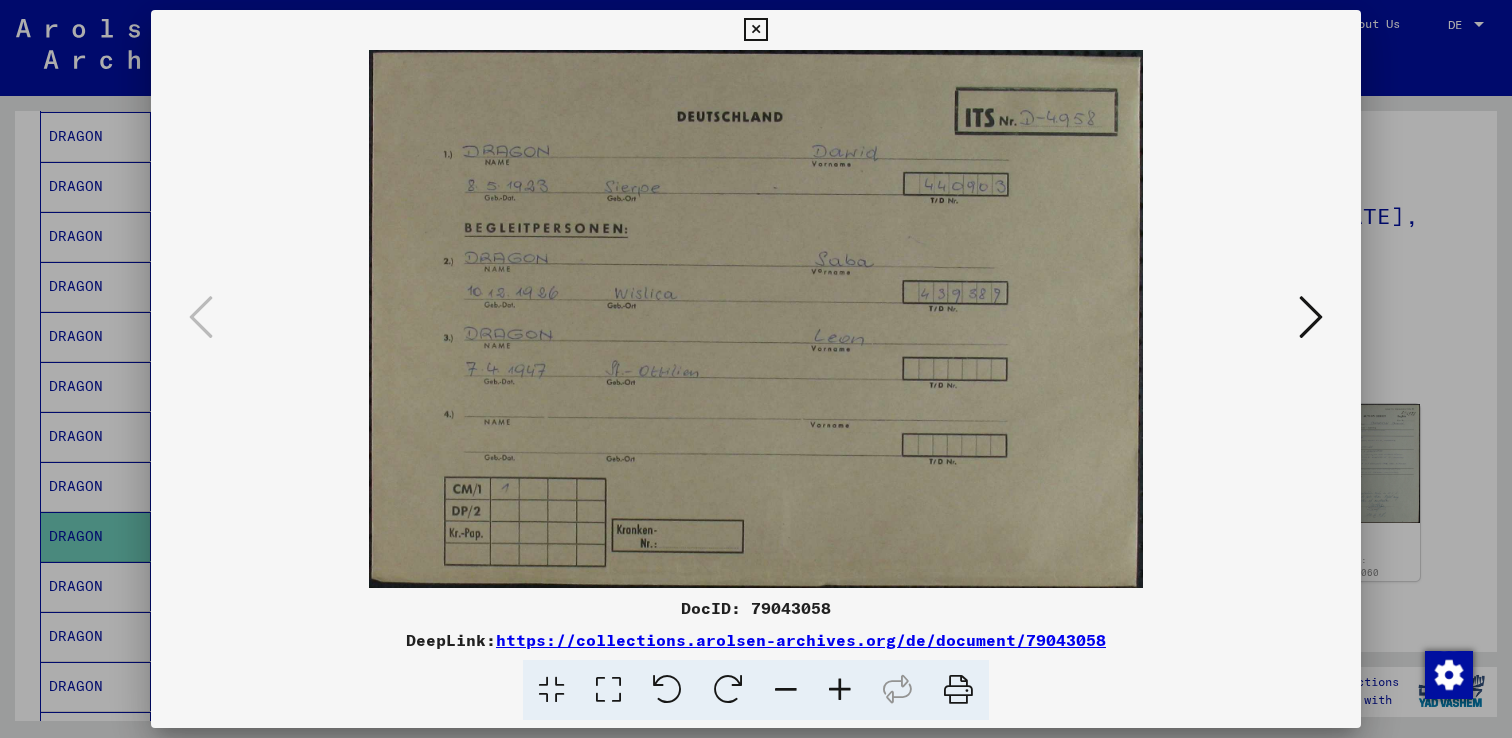 click at bounding box center [1311, 317] 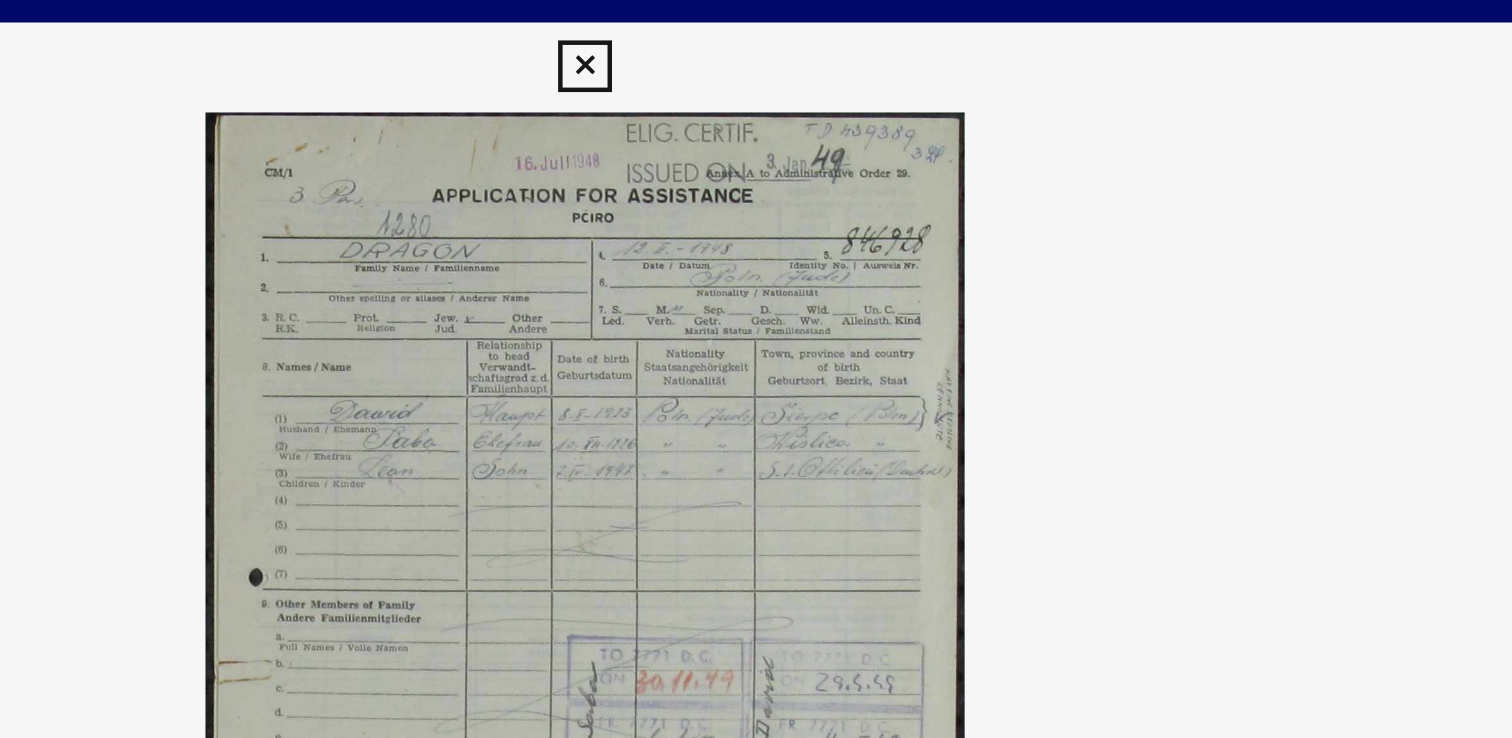 click at bounding box center (755, 30) 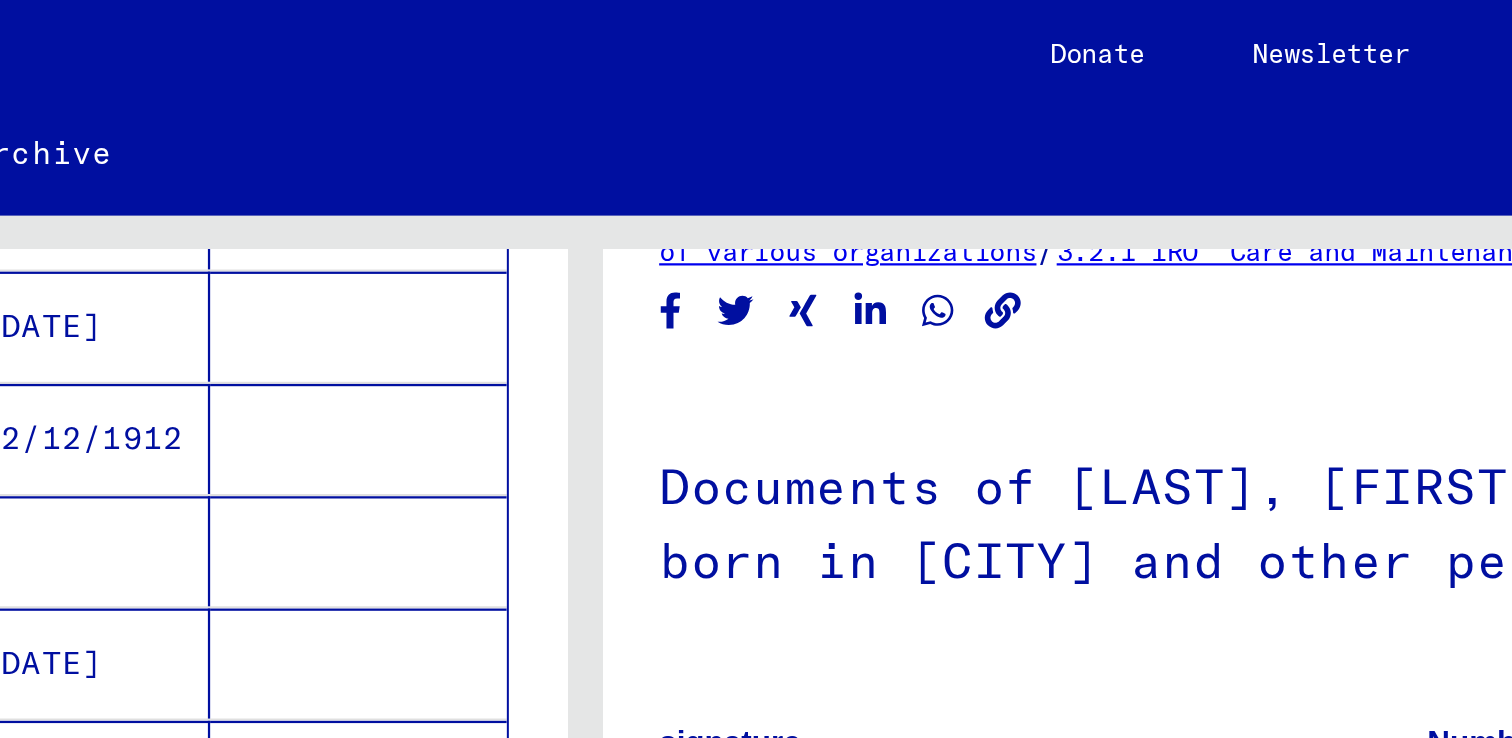 scroll, scrollTop: 693, scrollLeft: 0, axis: vertical 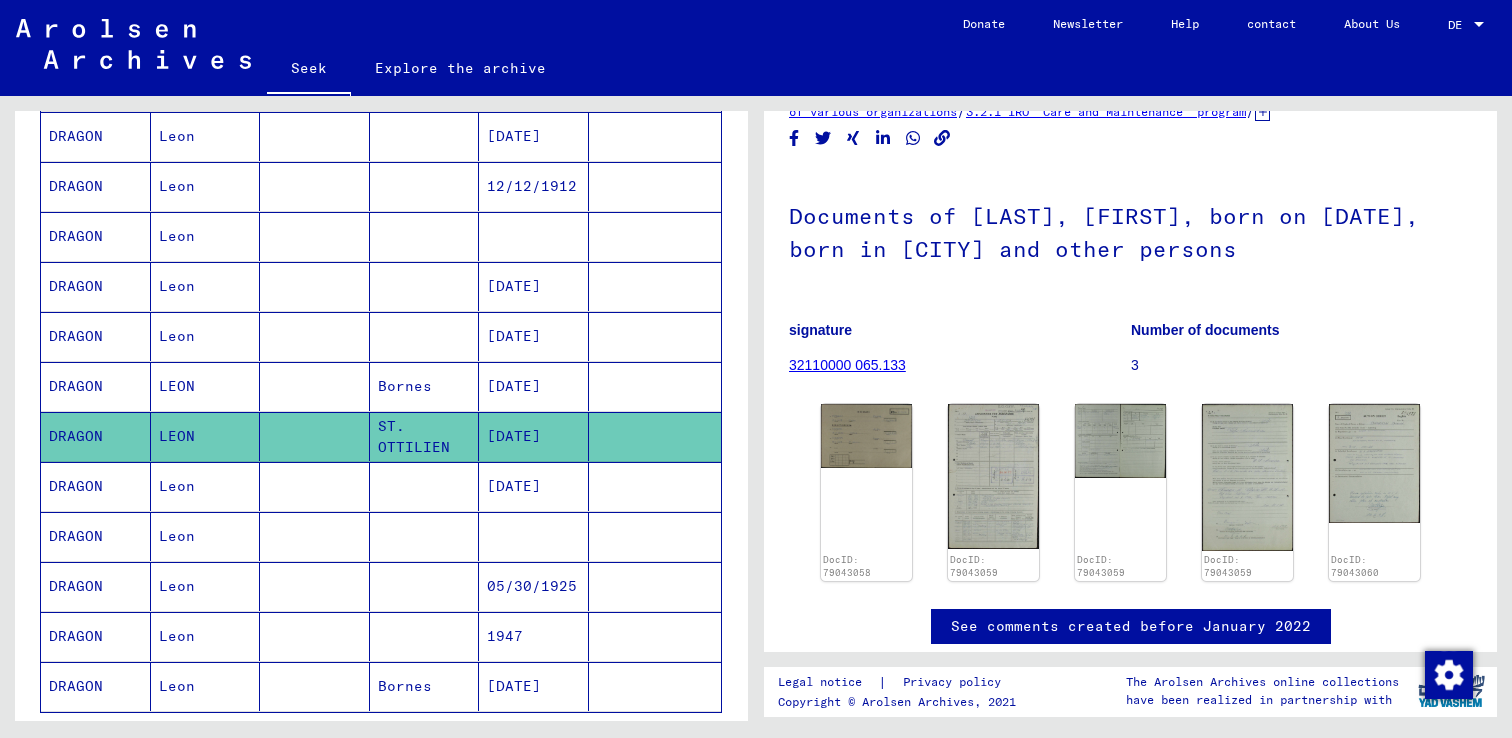click on "[DATE]" 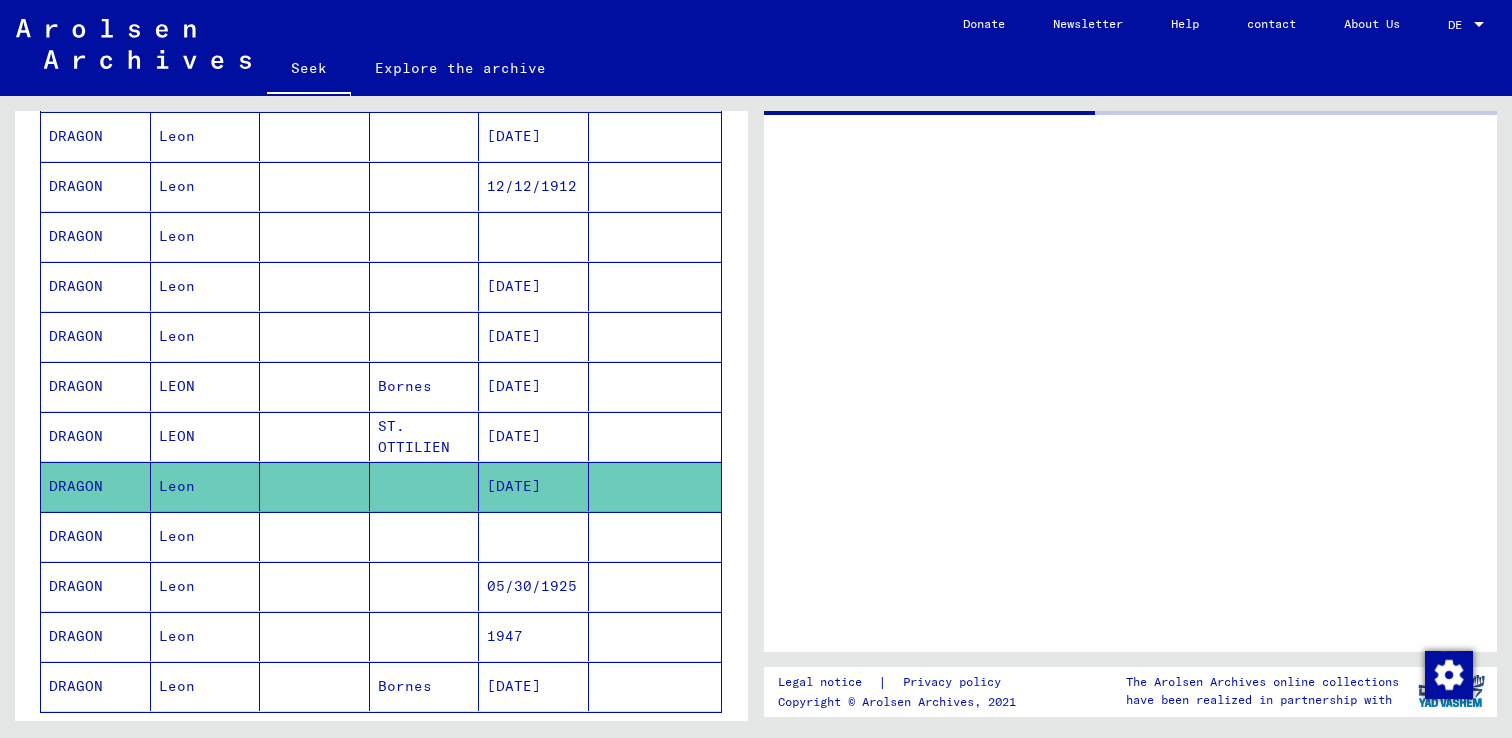 scroll, scrollTop: 0, scrollLeft: 0, axis: both 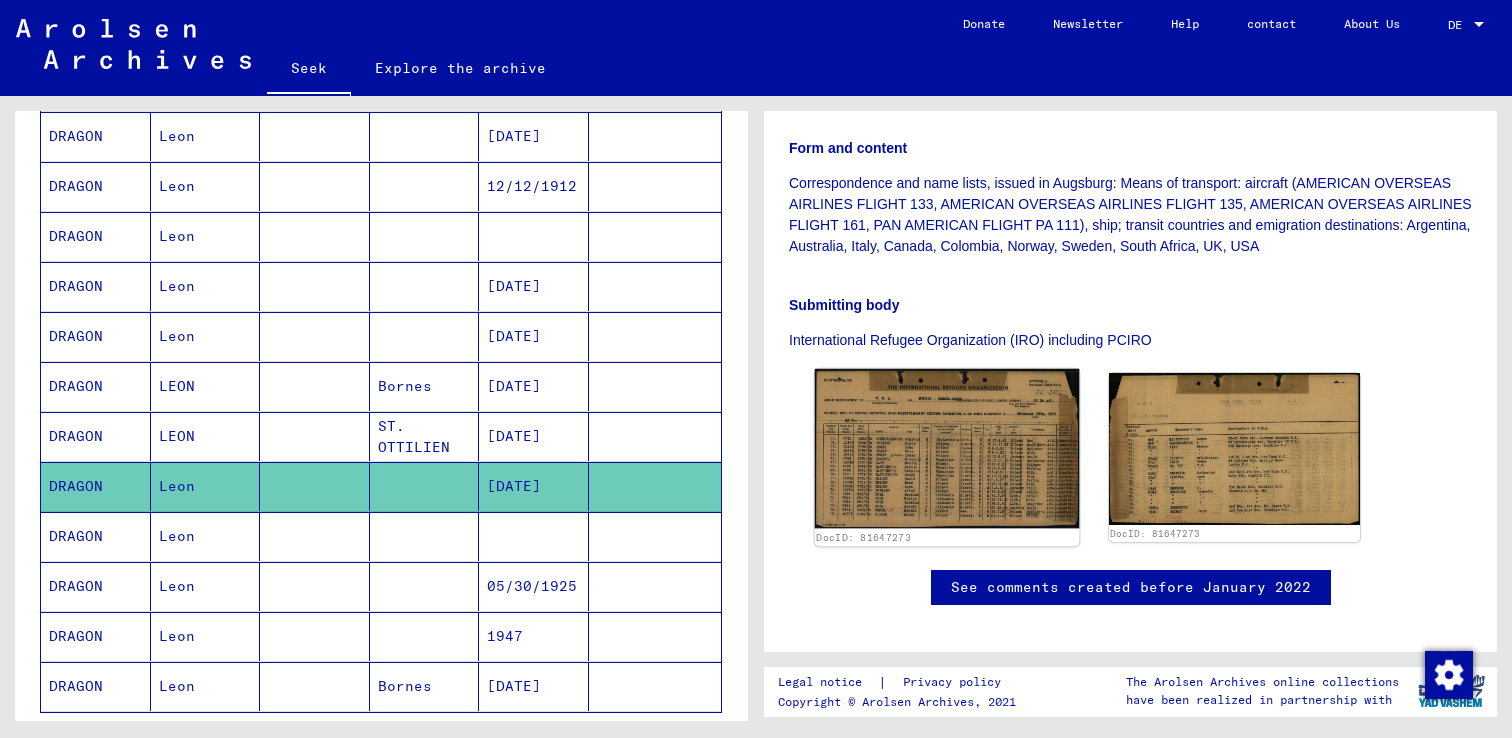 click 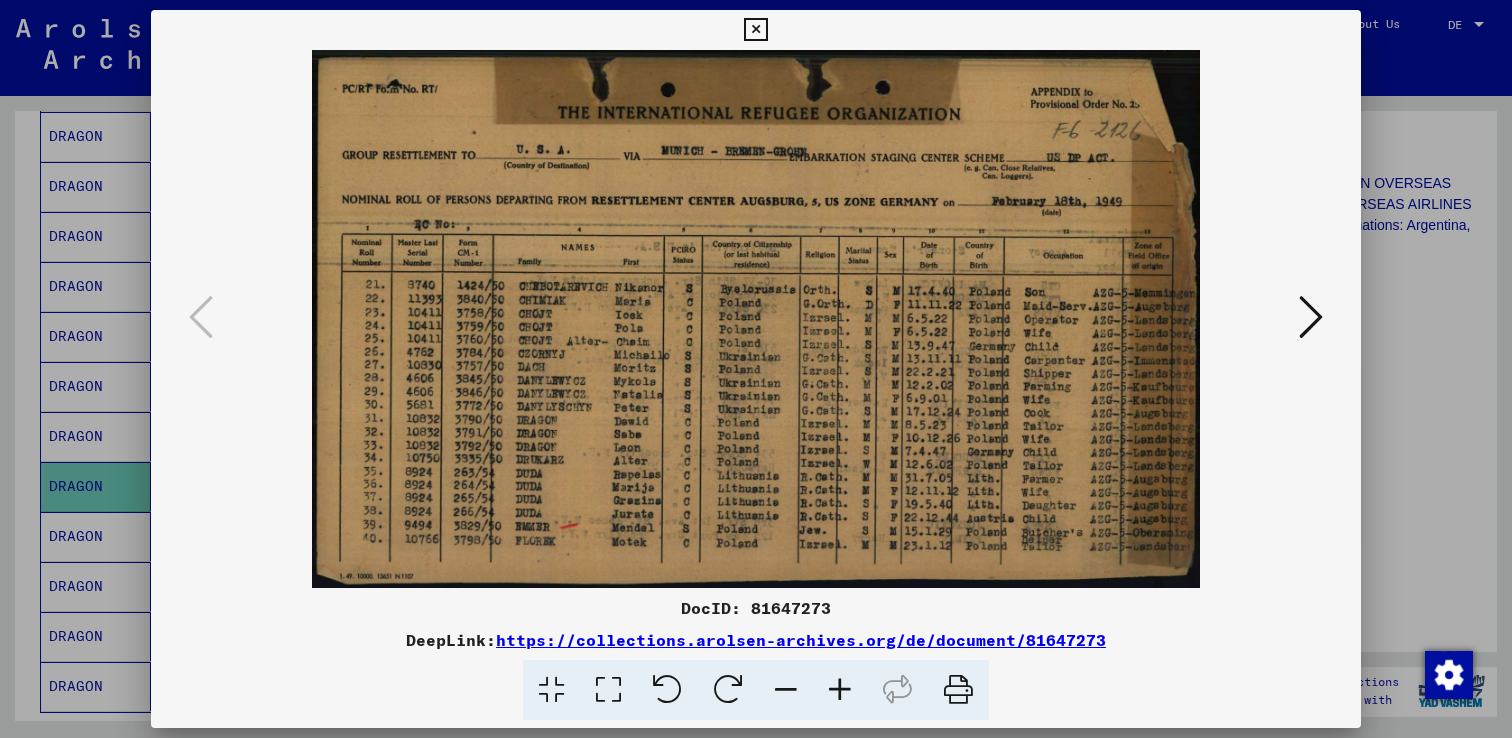 click at bounding box center (1311, 317) 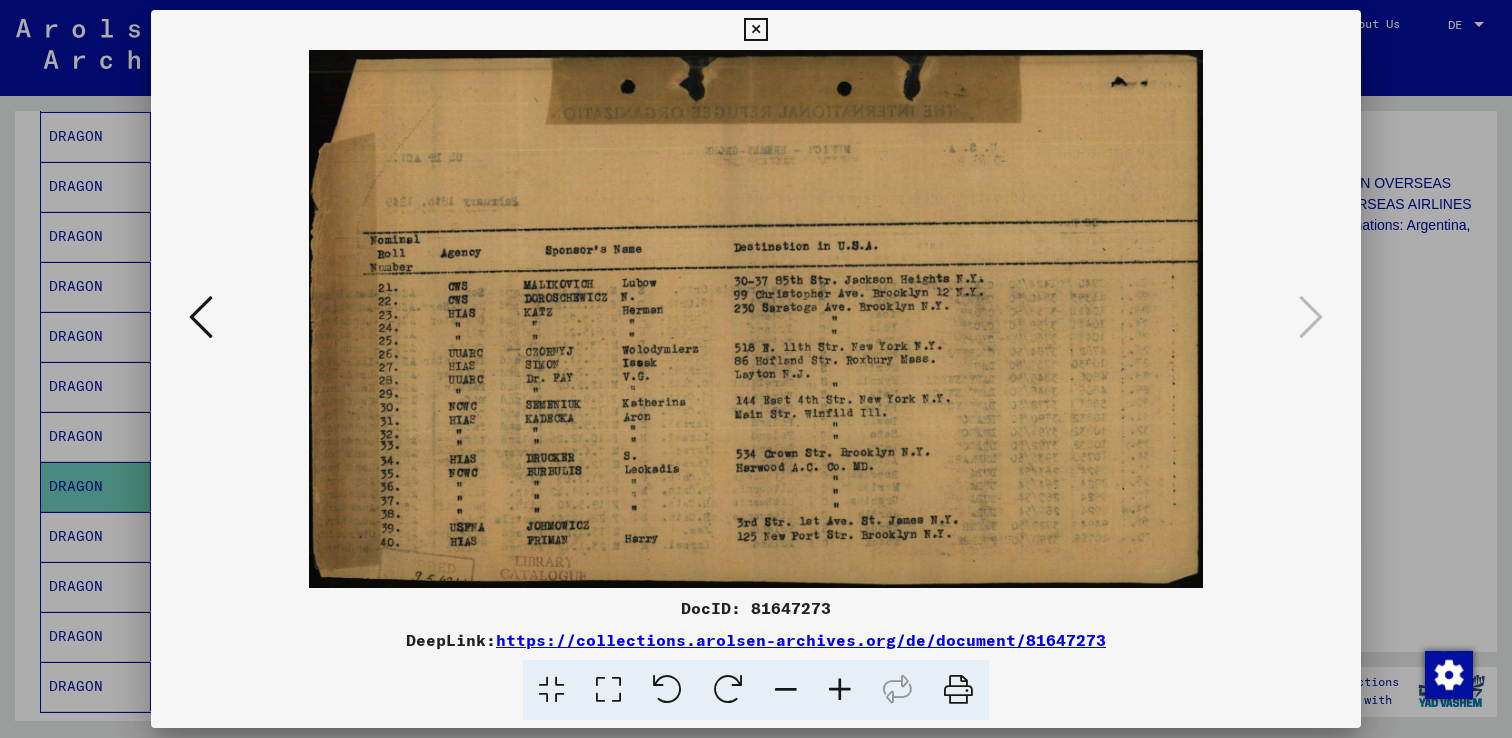 click at bounding box center (756, 319) 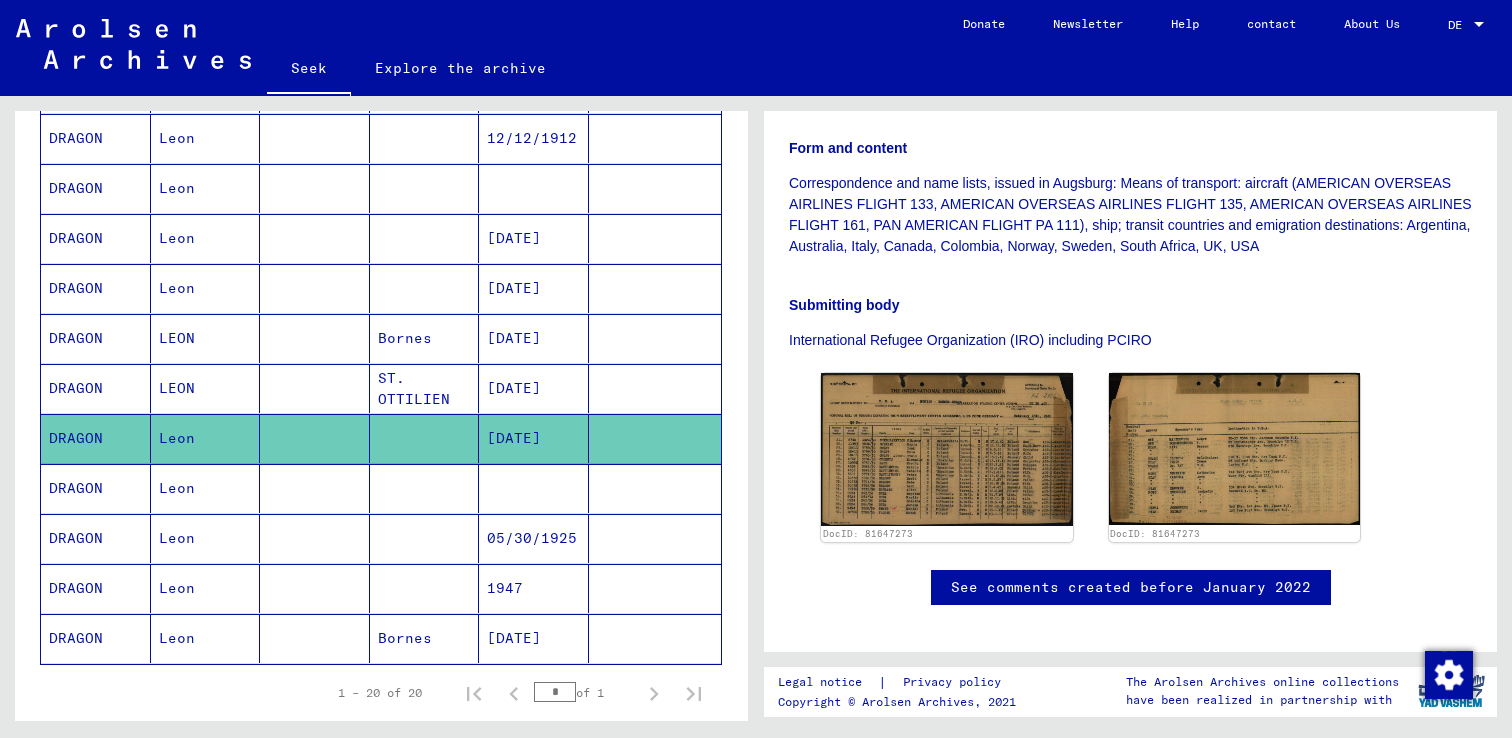 scroll, scrollTop: 795, scrollLeft: 0, axis: vertical 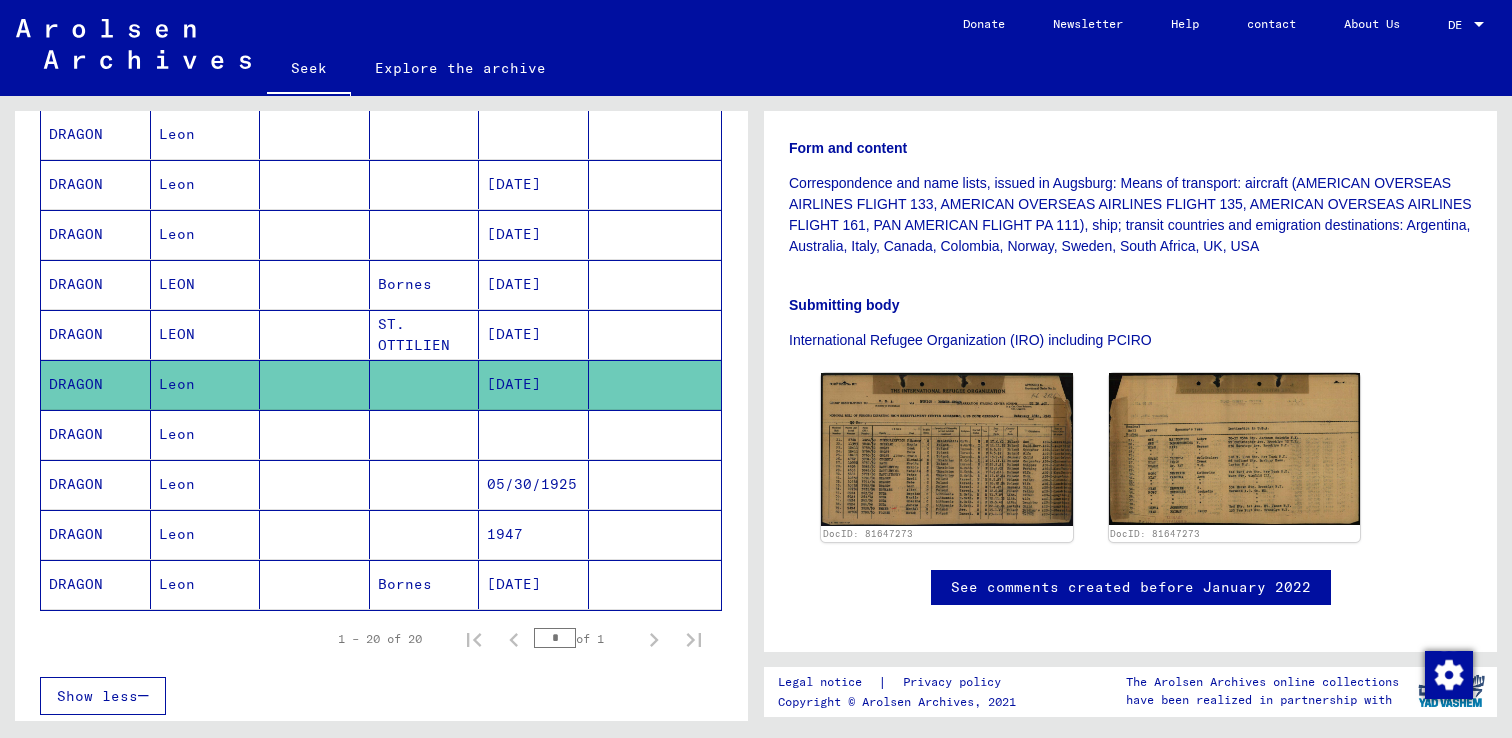 click on "05/30/1925" at bounding box center (505, 534) 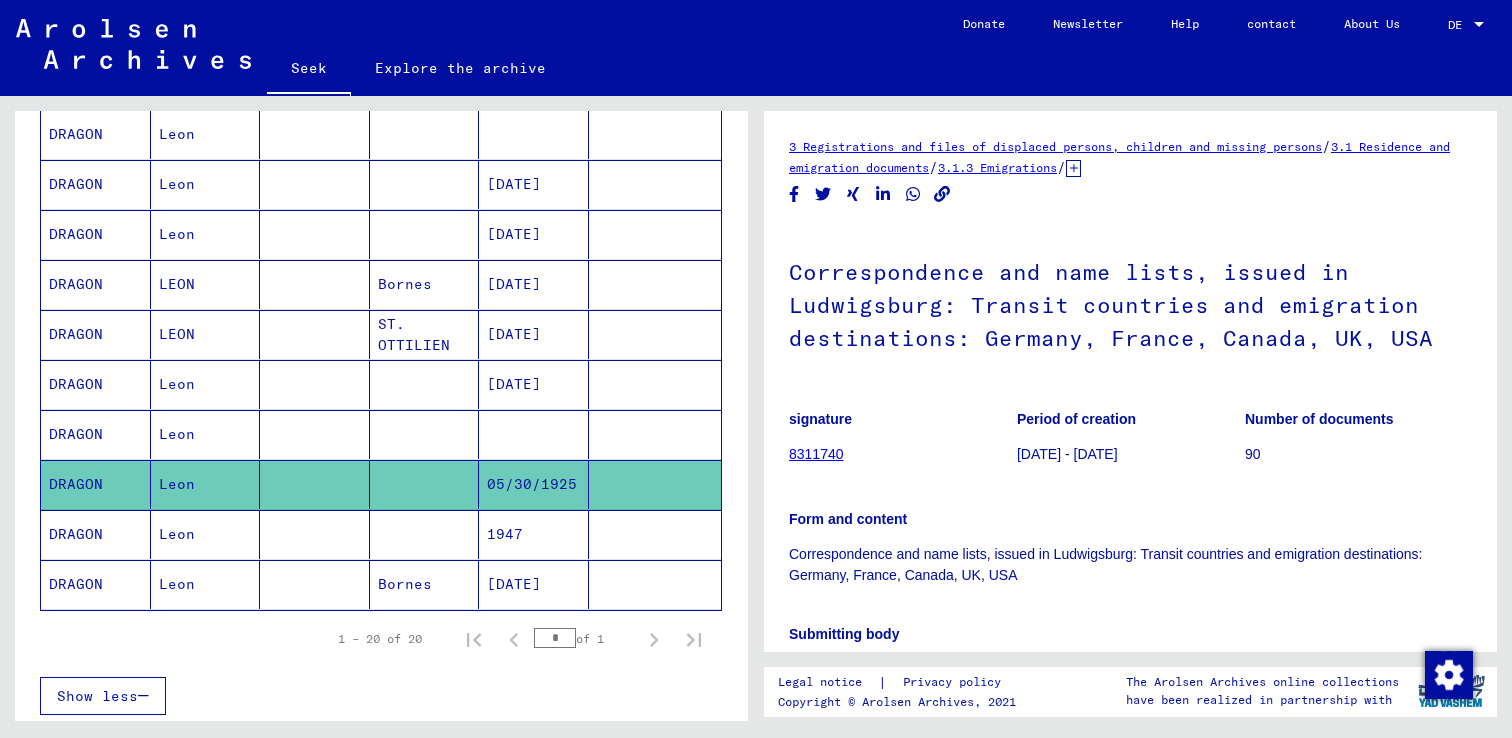 scroll, scrollTop: 0, scrollLeft: 0, axis: both 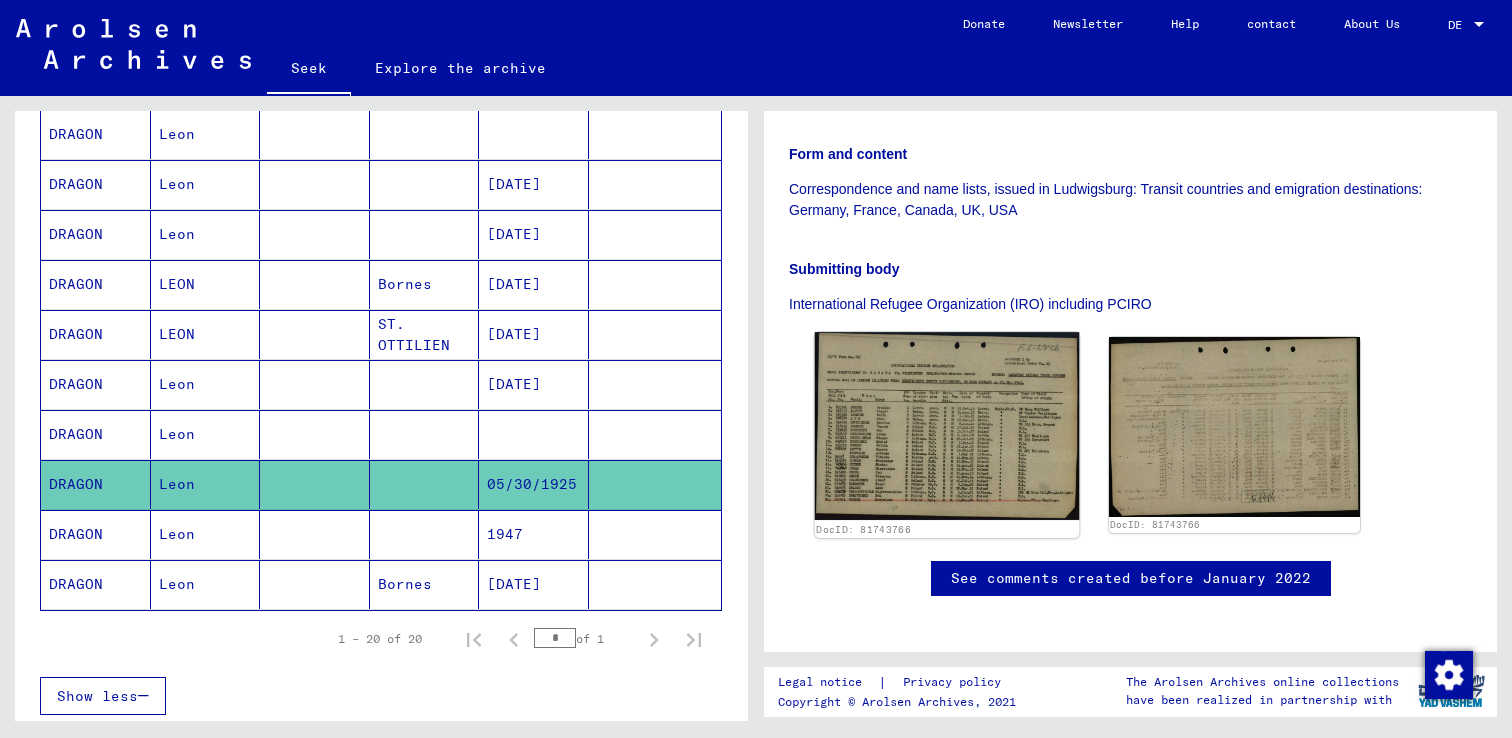 click 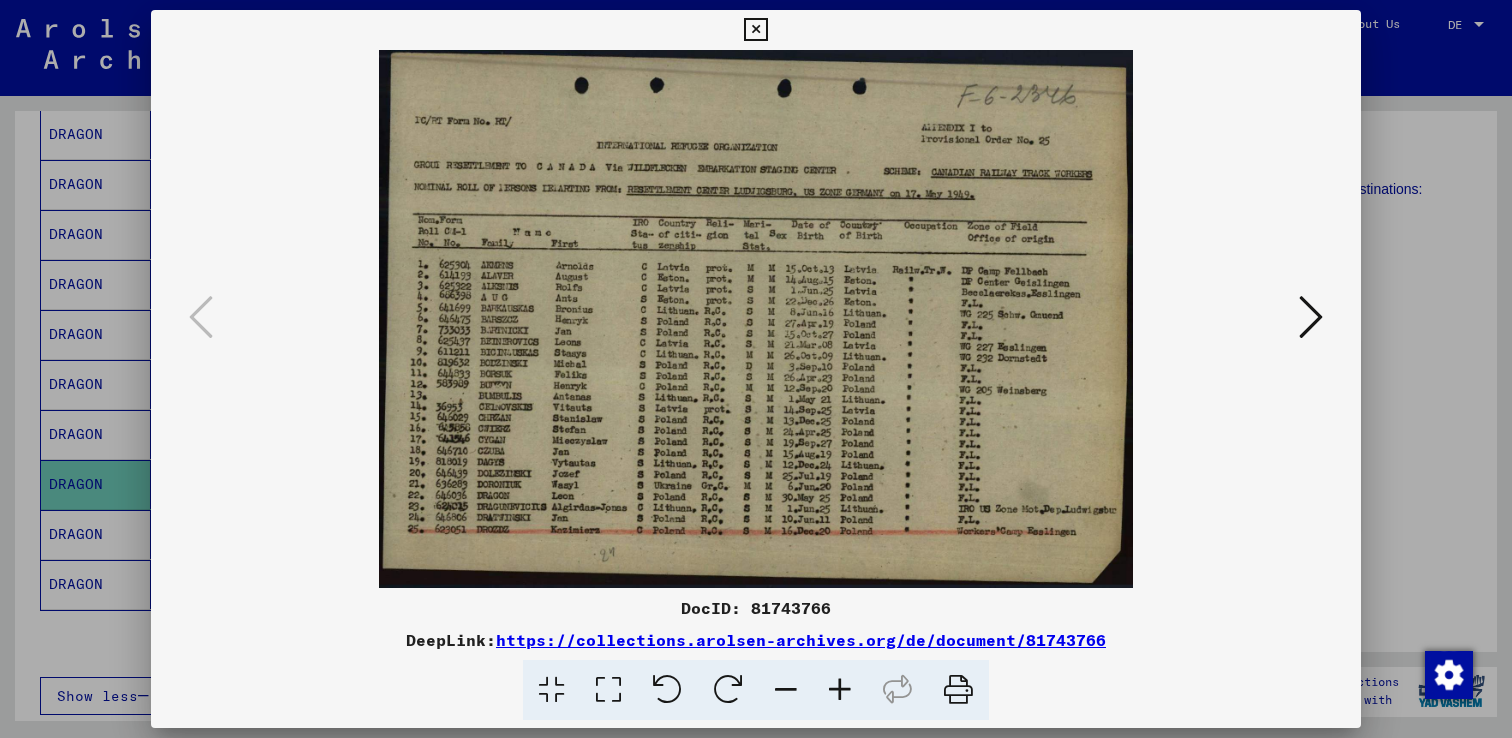 click at bounding box center (755, 30) 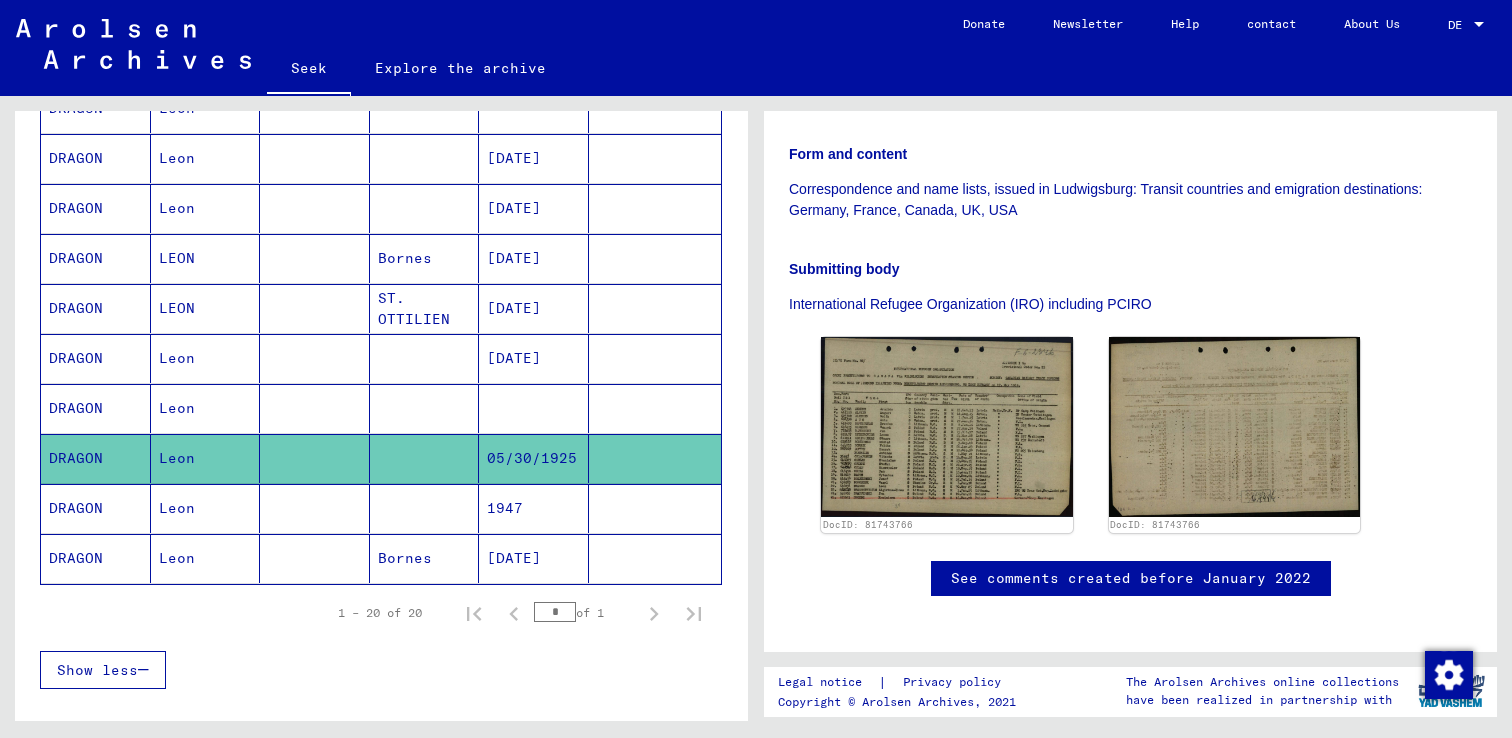 scroll, scrollTop: 828, scrollLeft: 0, axis: vertical 